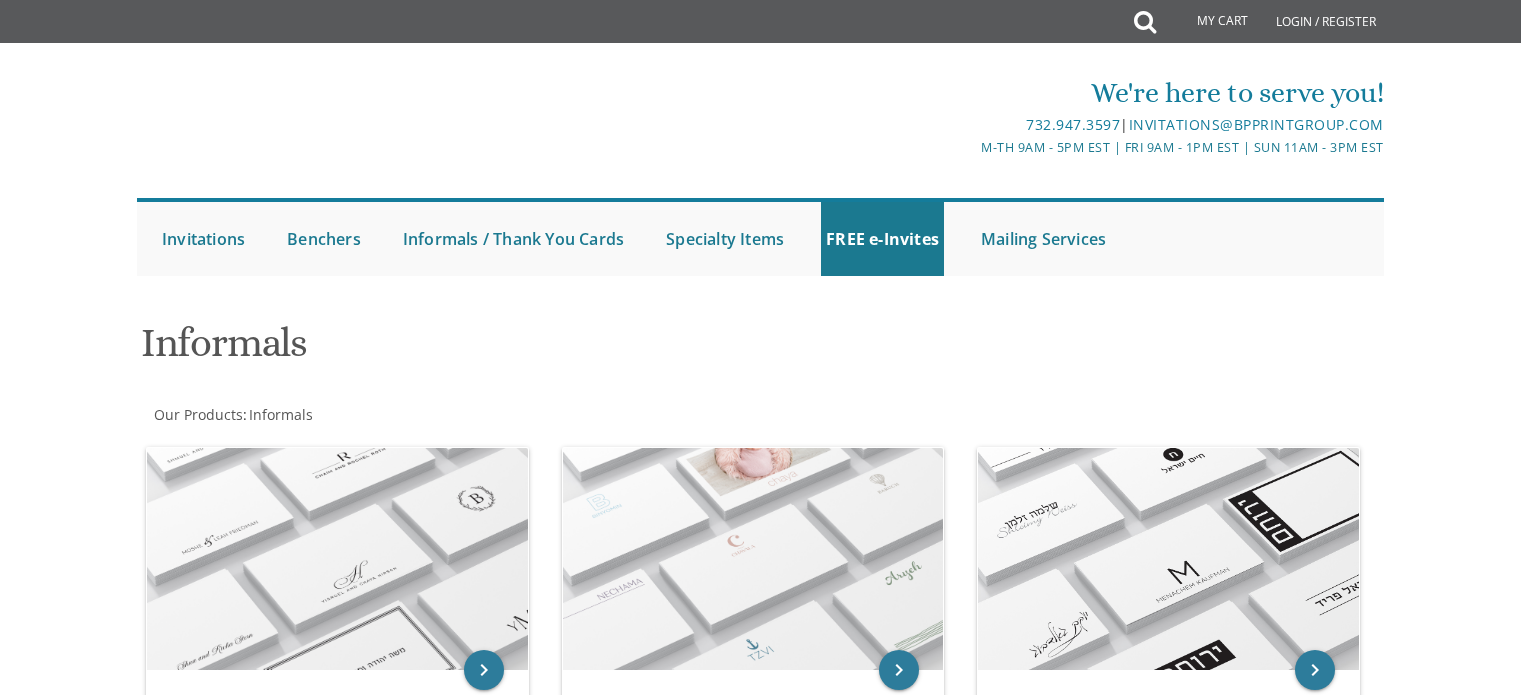 scroll, scrollTop: 0, scrollLeft: 0, axis: both 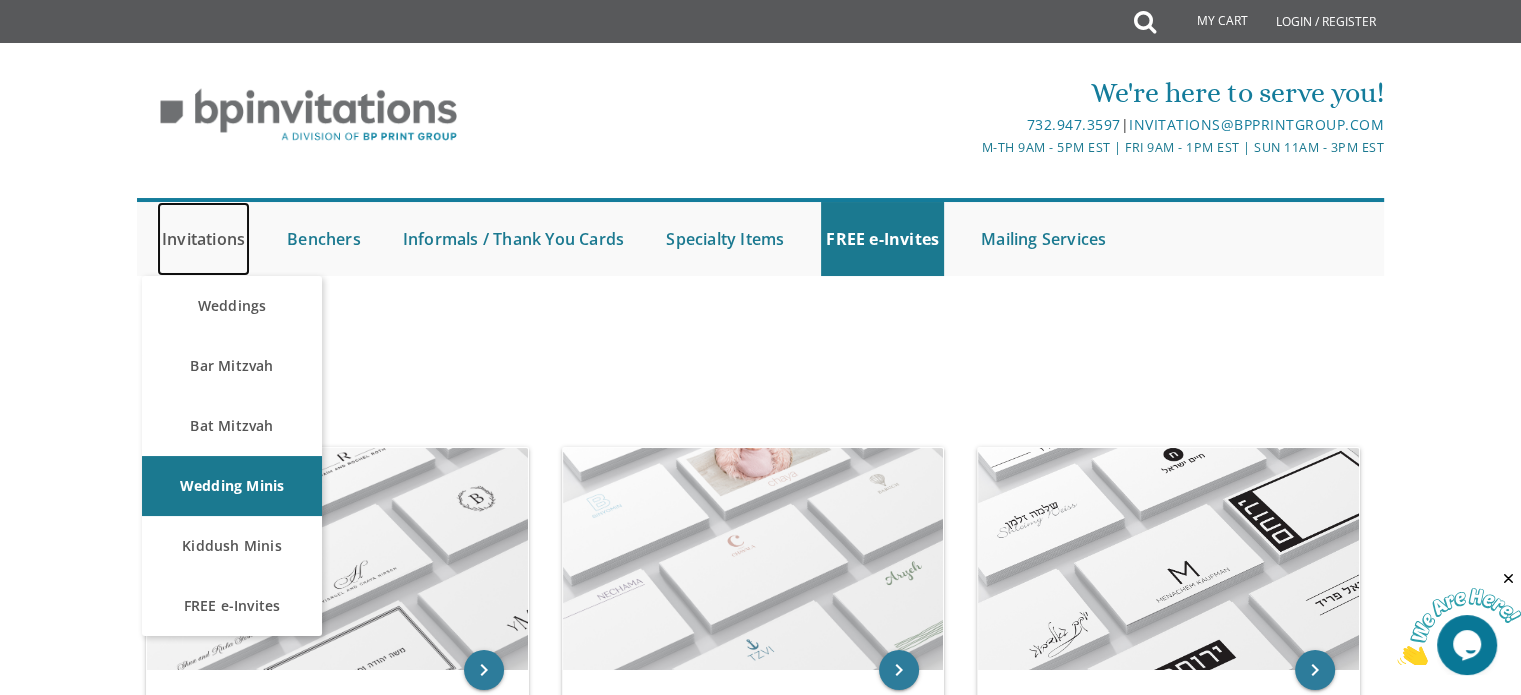 click on "Invitations" at bounding box center (203, 239) 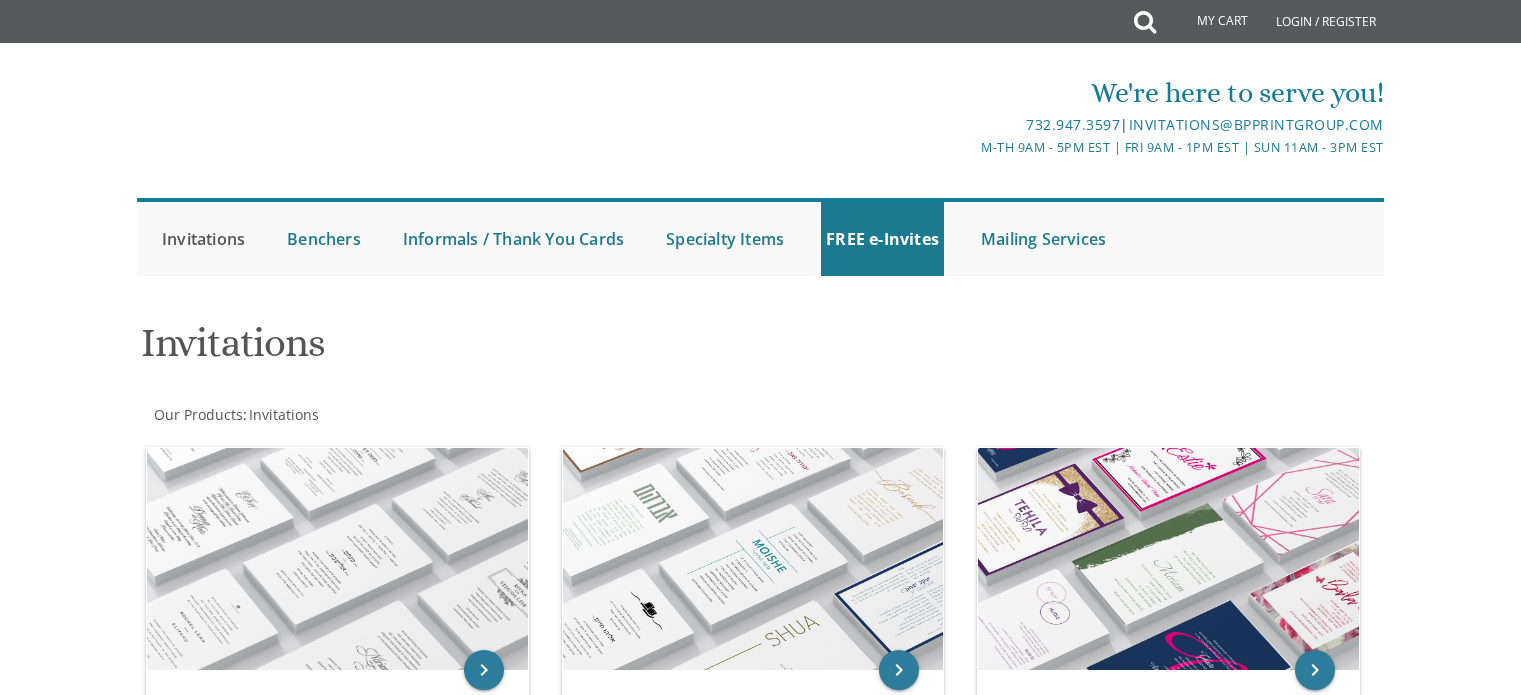 scroll, scrollTop: 0, scrollLeft: 0, axis: both 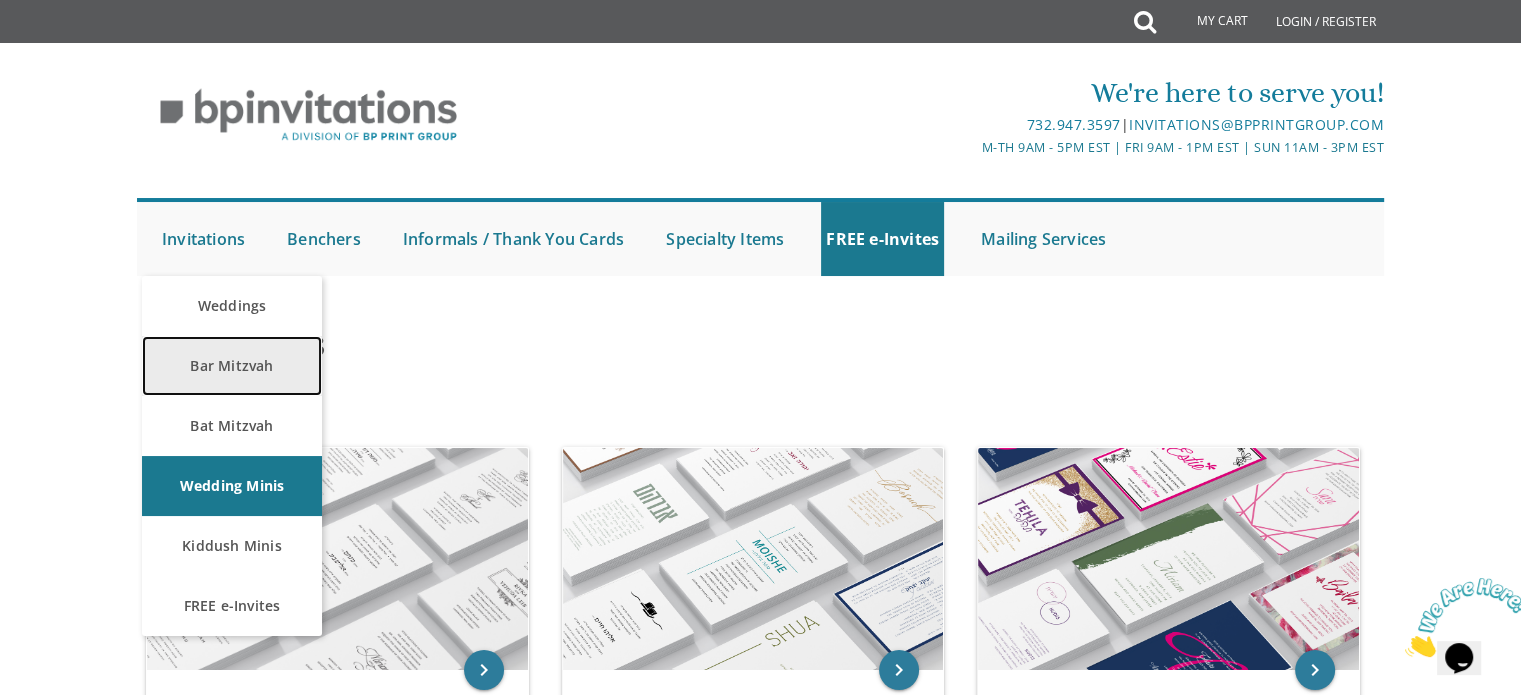 click on "Bar Mitzvah" at bounding box center [232, 366] 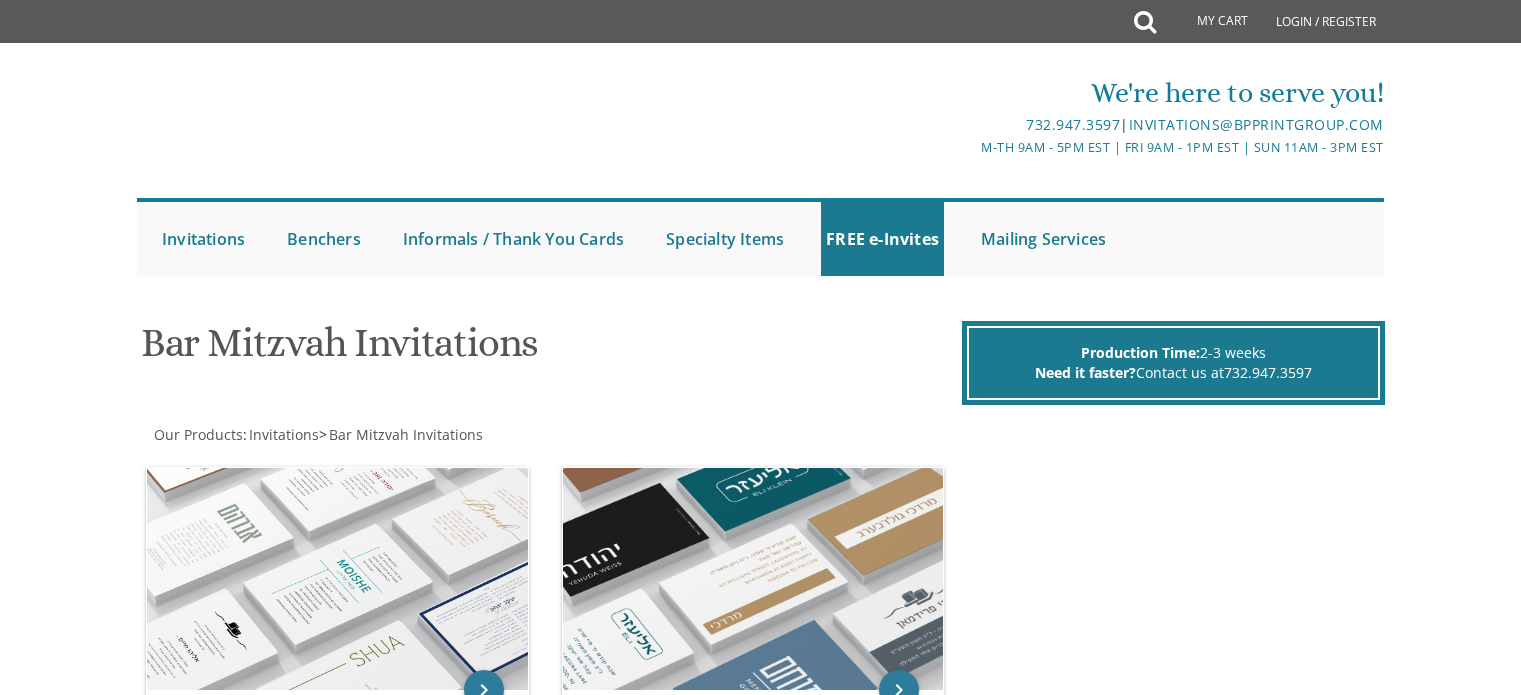 scroll, scrollTop: 0, scrollLeft: 0, axis: both 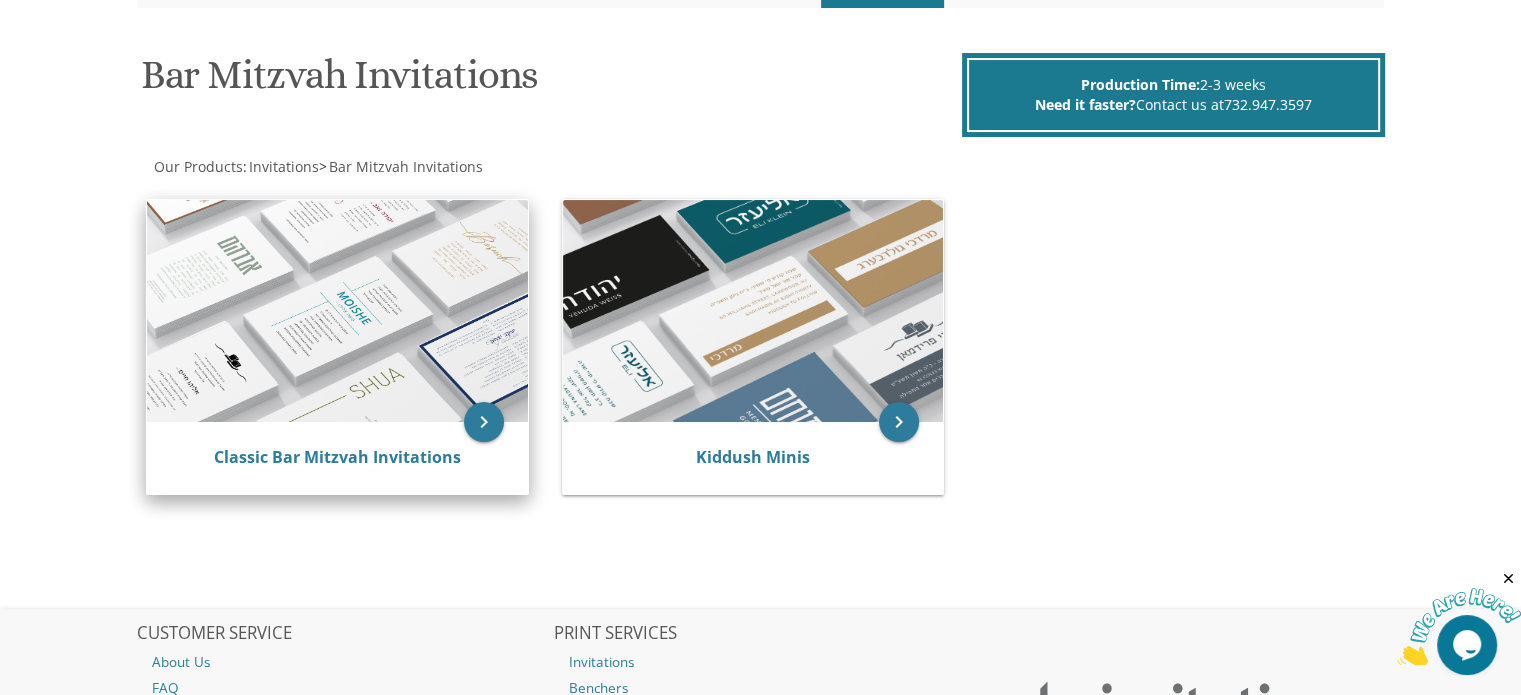click on "Classic Bar Mitzvah Invitations" at bounding box center (337, 458) 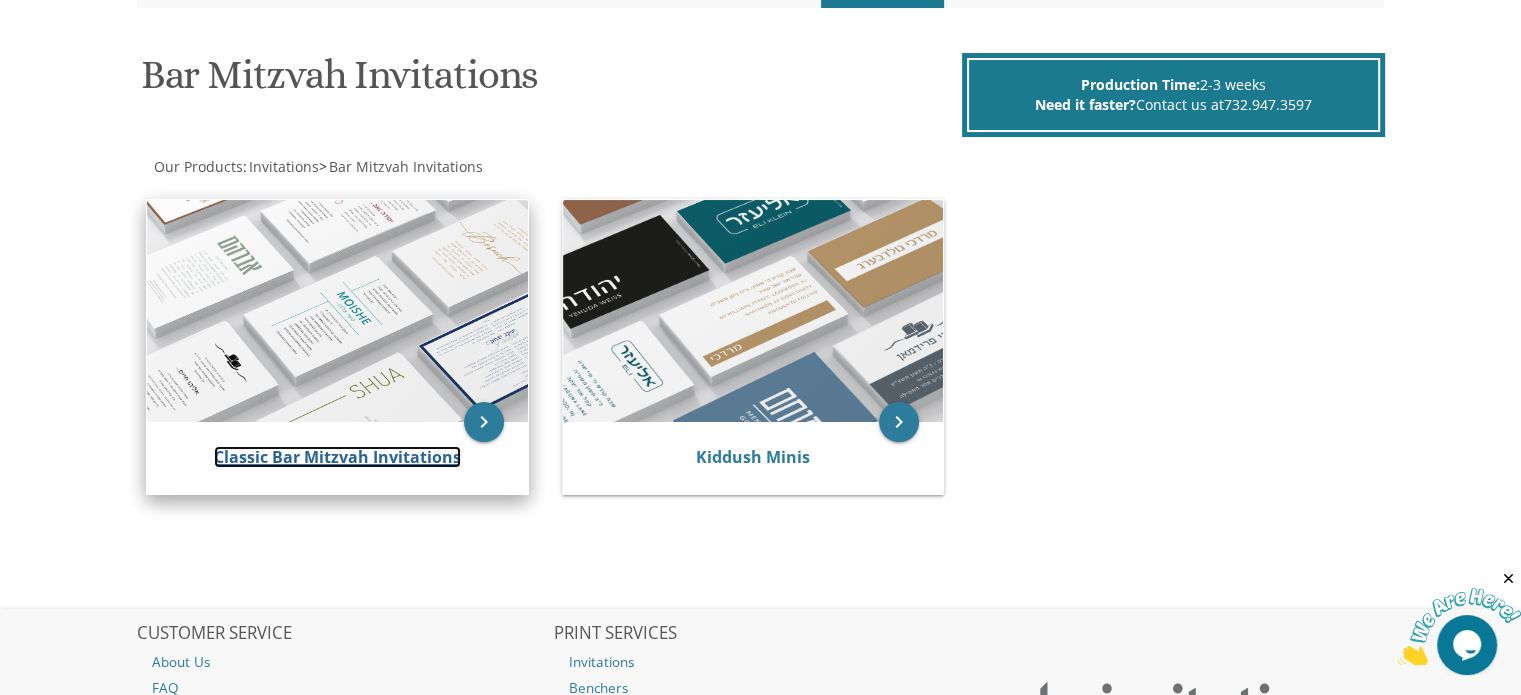 click on "Classic Bar Mitzvah Invitations" at bounding box center (337, 457) 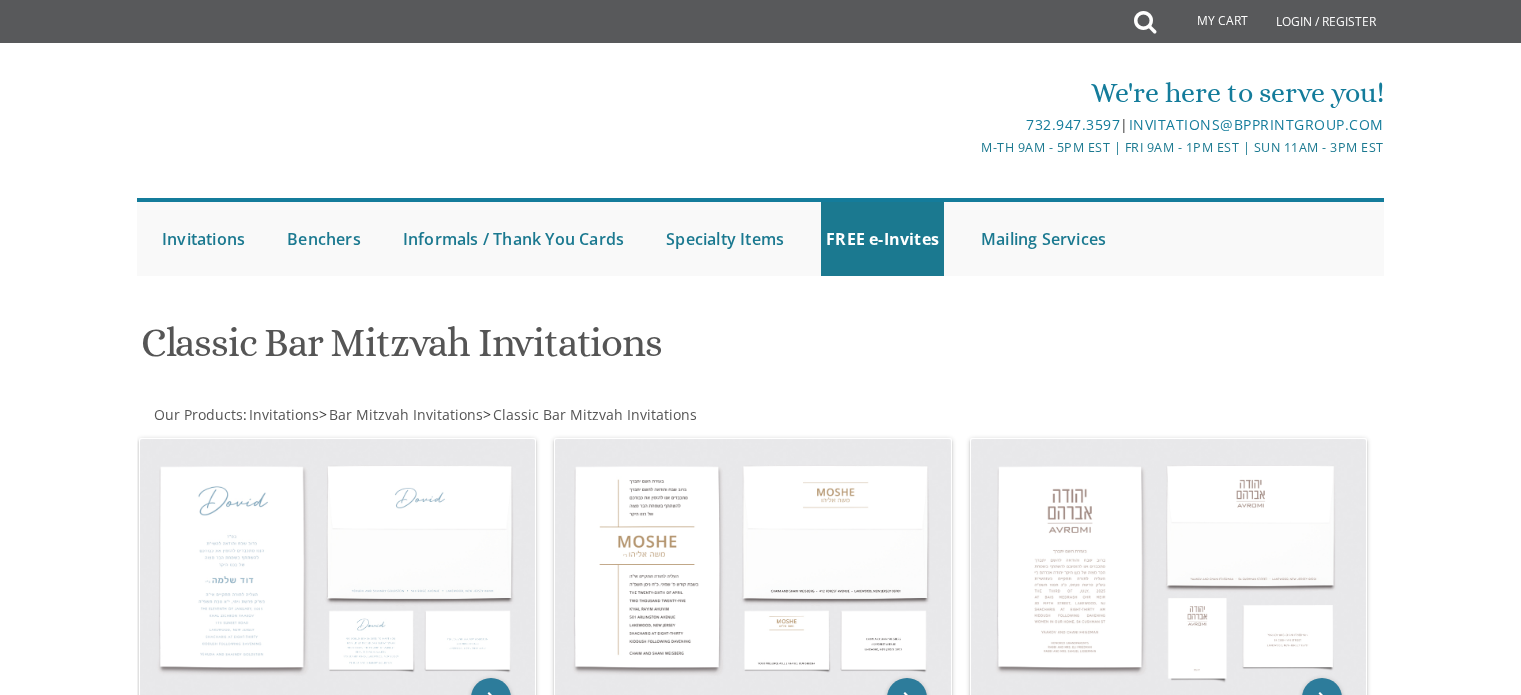 scroll, scrollTop: 0, scrollLeft: 0, axis: both 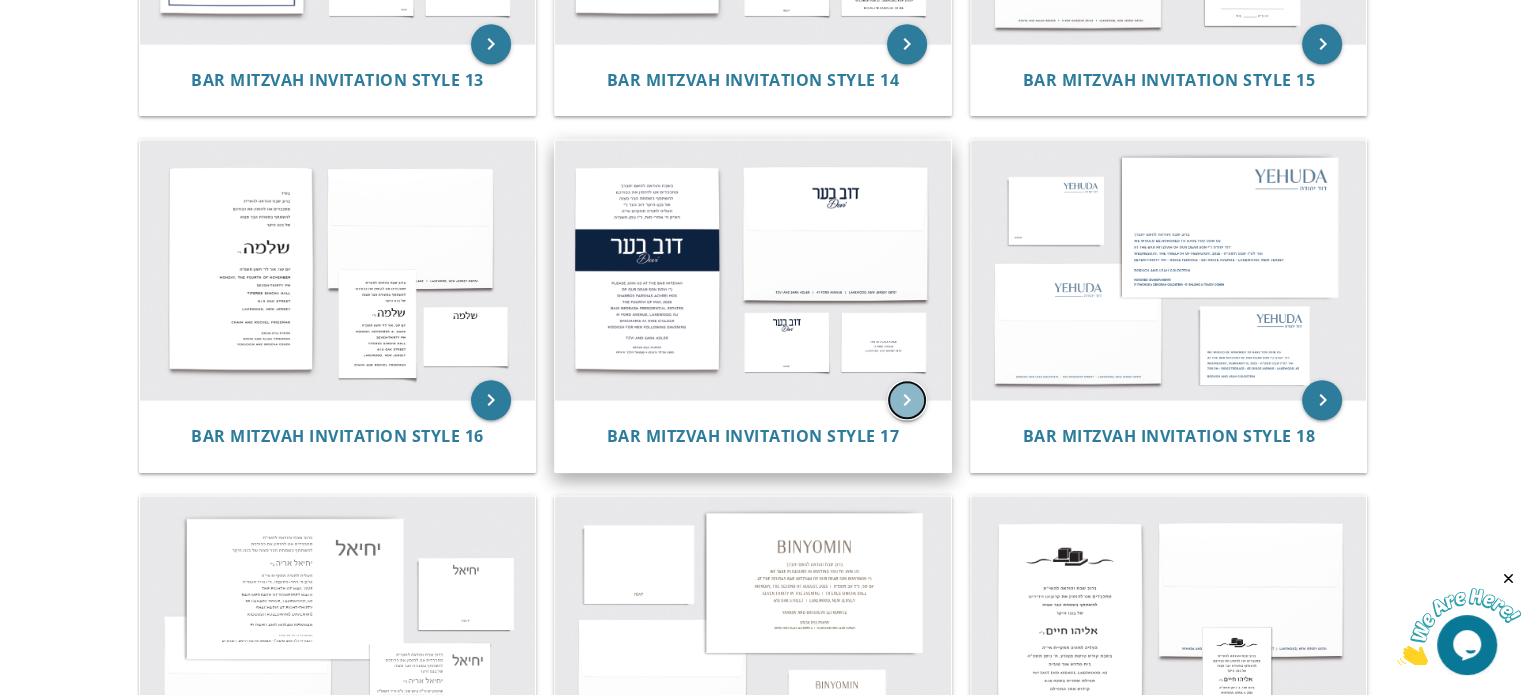 click on "keyboard_arrow_right" at bounding box center [907, 400] 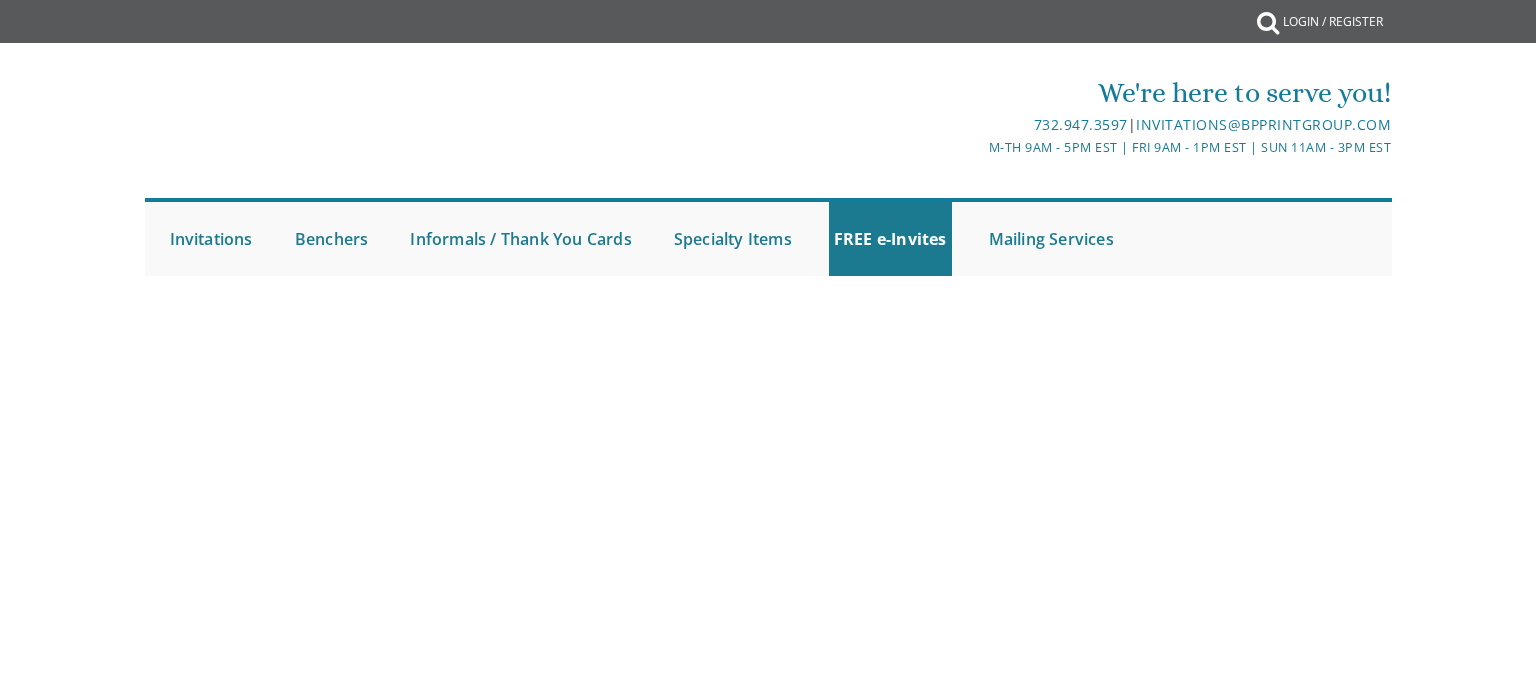 scroll, scrollTop: 0, scrollLeft: 0, axis: both 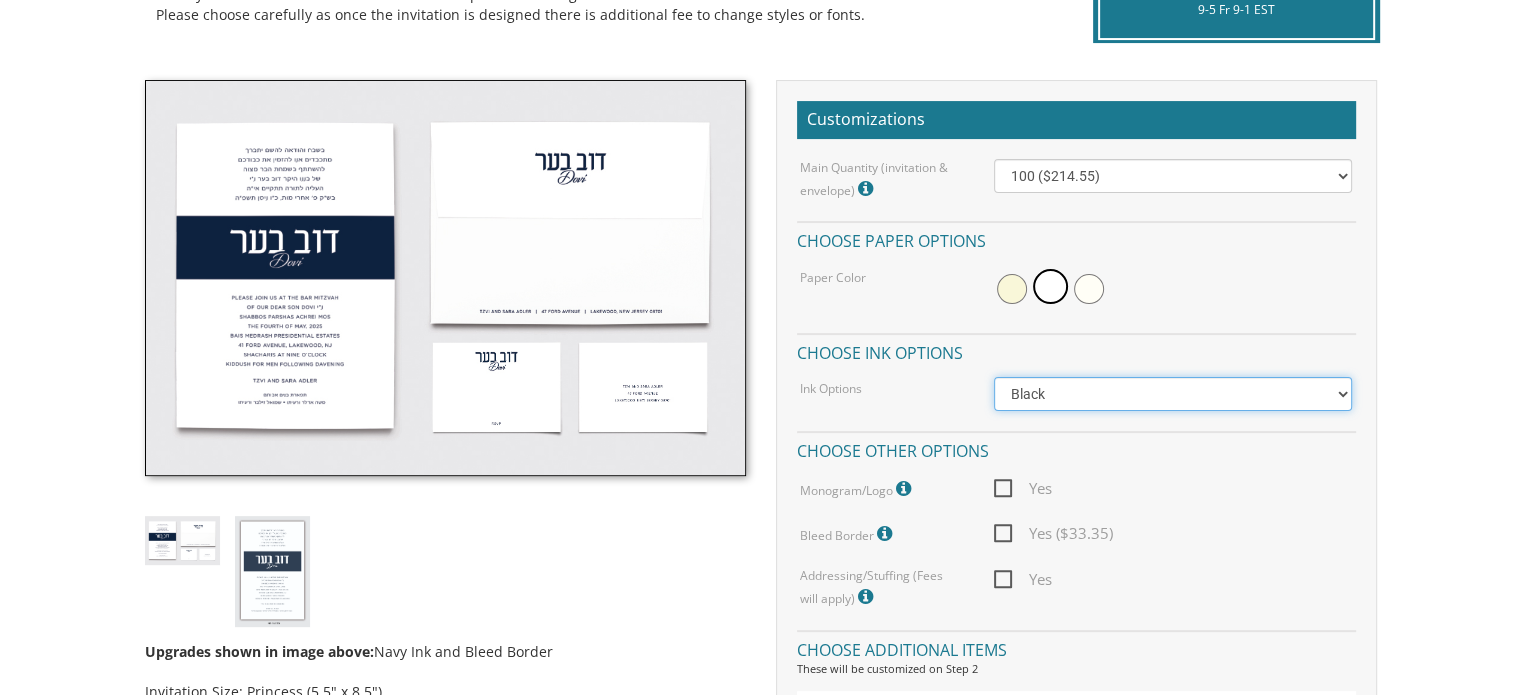 click on "Black Colored Ink ($65.00) Black + One Color ($100.00) Two Colors ($137.95)" at bounding box center (1173, 394) 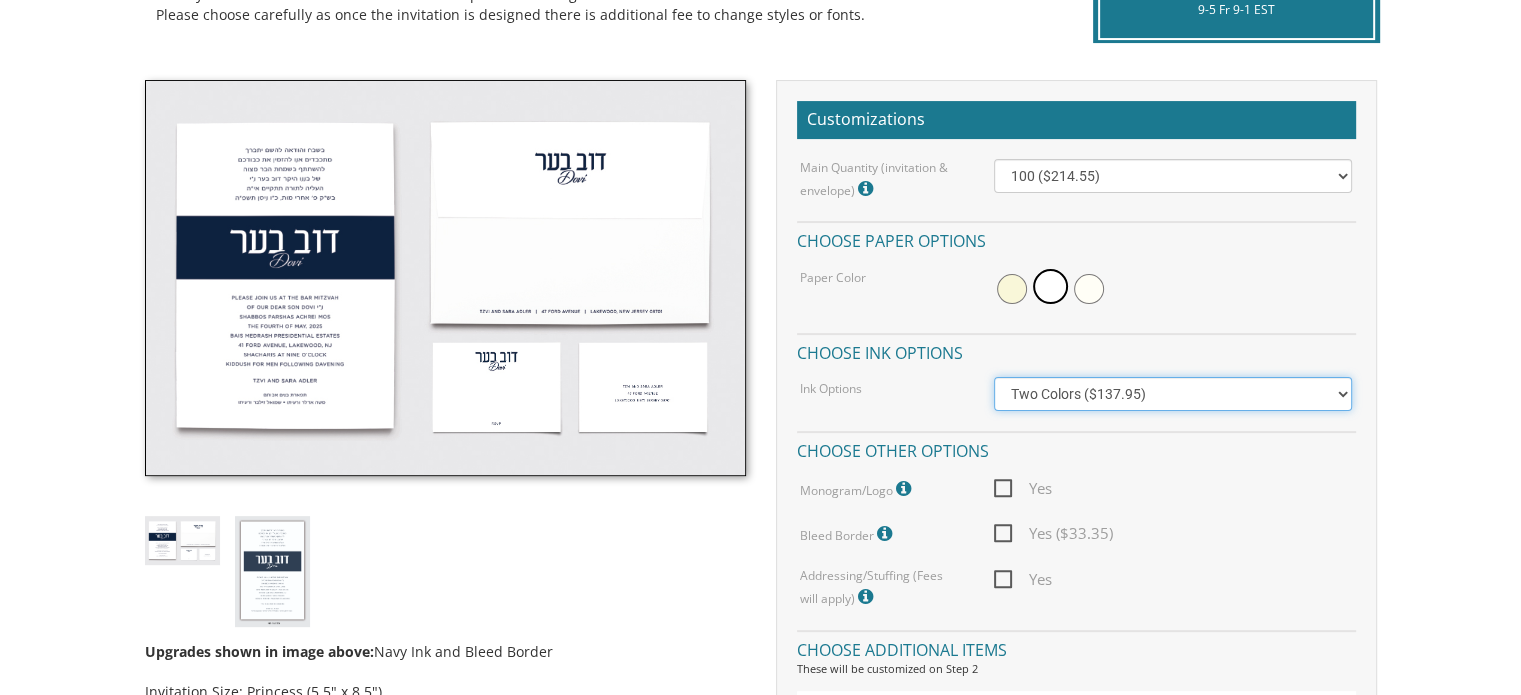 click on "Black Colored Ink ($65.00) Black + One Color ($100.00) Two Colors ($137.95)" at bounding box center [1173, 394] 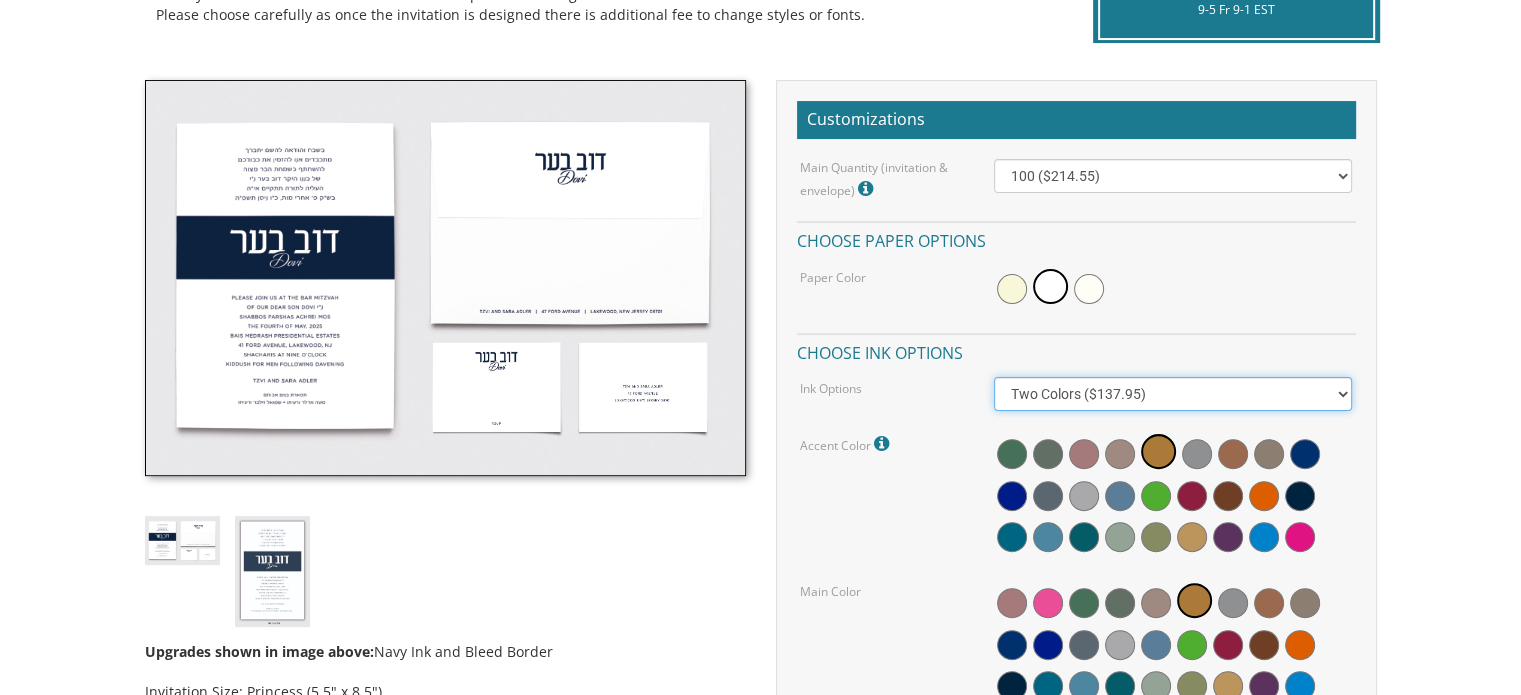 click on "Black Colored Ink ($65.00) Black + One Color ($100.00) Two Colors ($137.95)" at bounding box center (1173, 394) 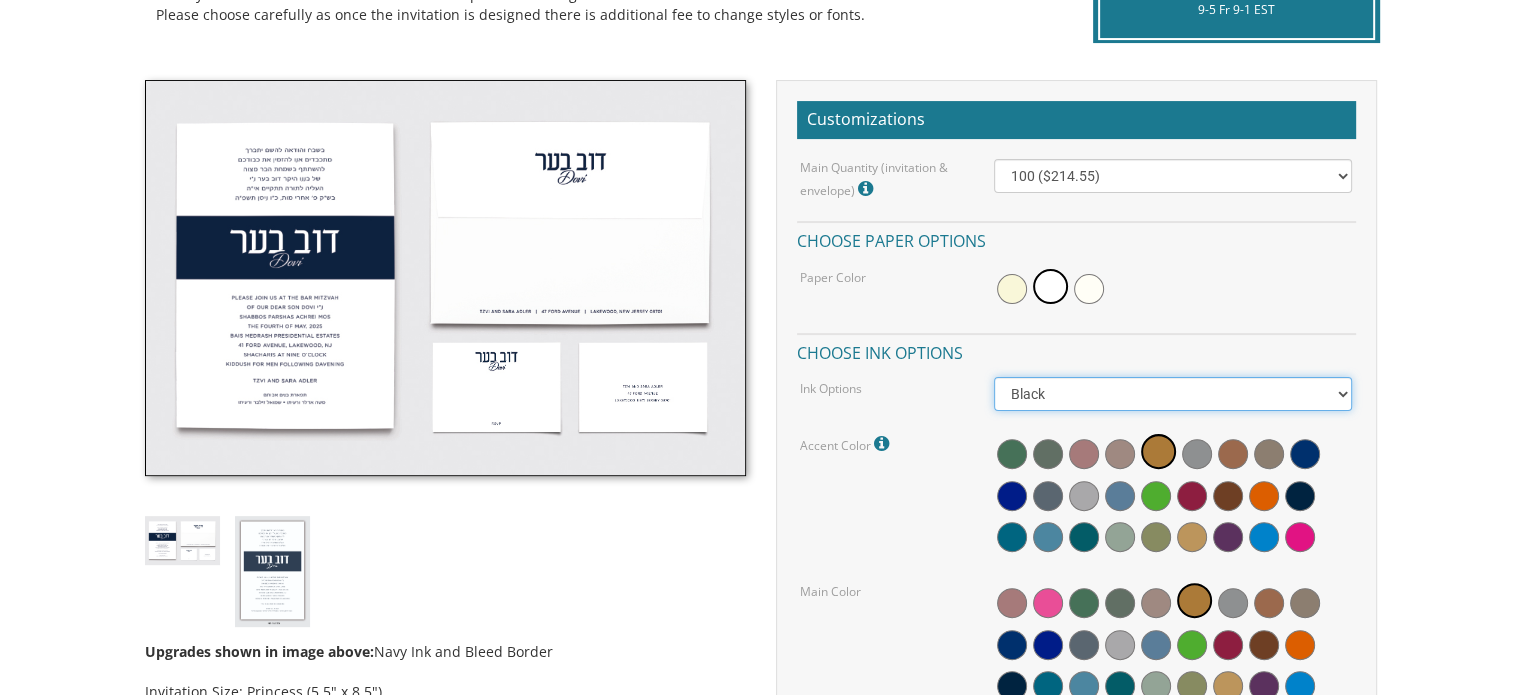 click on "Black Colored Ink ($65.00) Black + One Color ($100.00) Two Colors ($137.95)" at bounding box center (1173, 394) 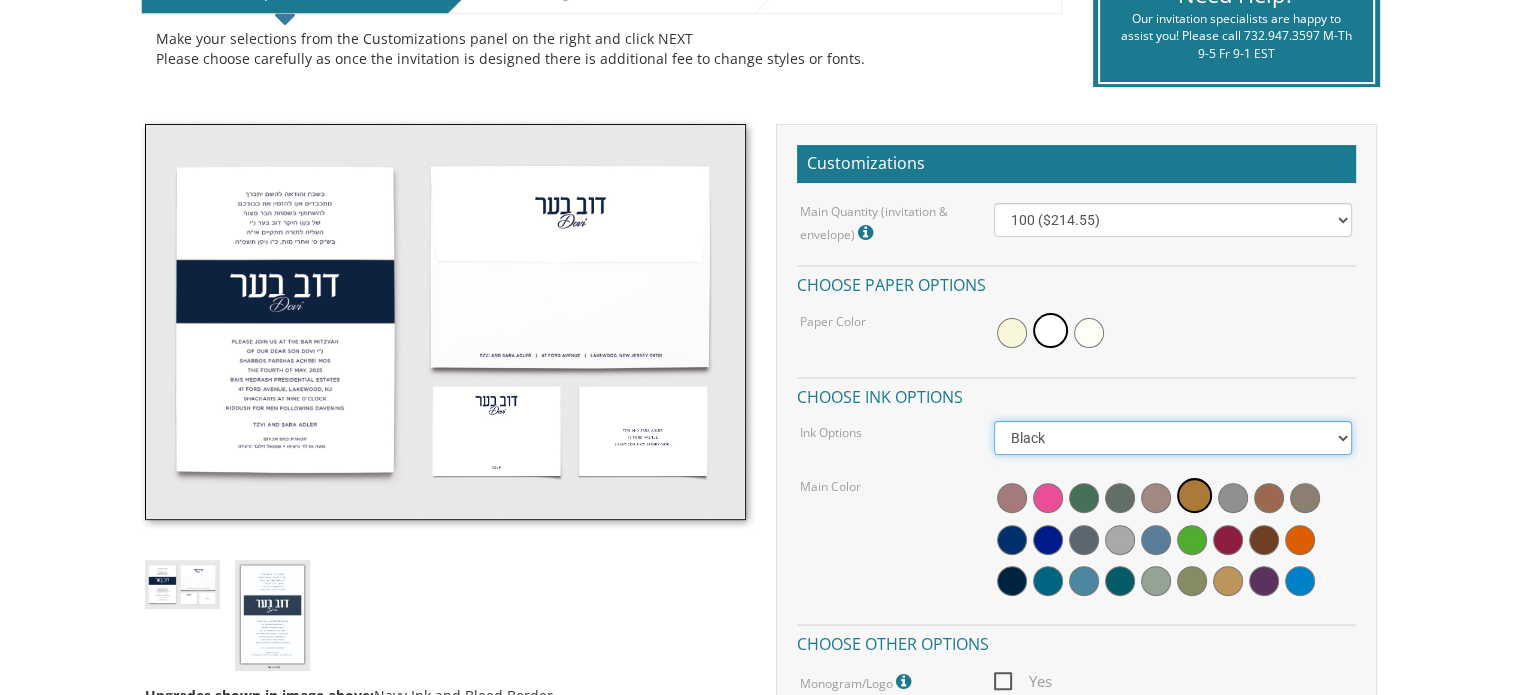 scroll, scrollTop: 472, scrollLeft: 0, axis: vertical 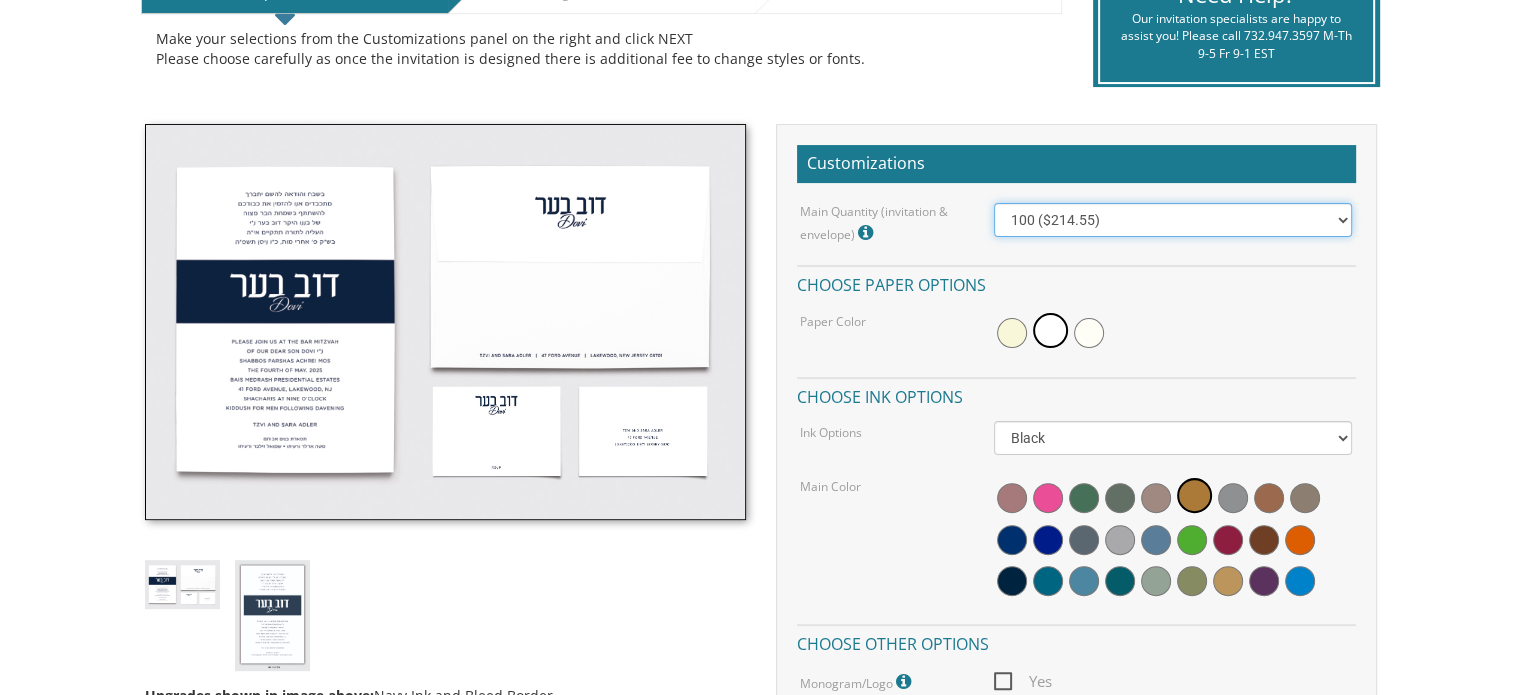 click on "100 ($214.55) 200 ($254.60) 300 ($294.25) 400 ($333.55) 500 ($373.90) 600 ($413.25) 700 ($452.35) 800 ($491.40) 900 ($528.00) 1000 ($568.05)" at bounding box center (1173, 220) 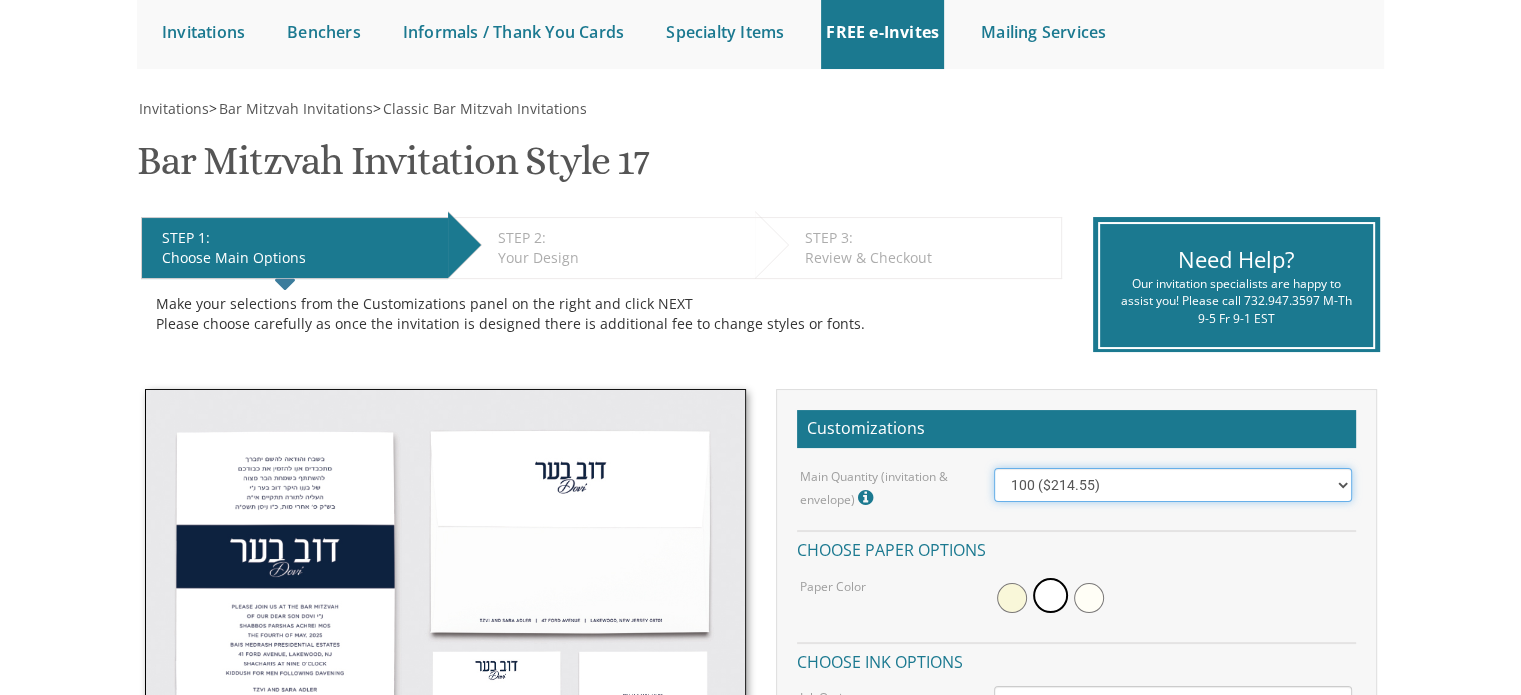 scroll, scrollTop: 172, scrollLeft: 0, axis: vertical 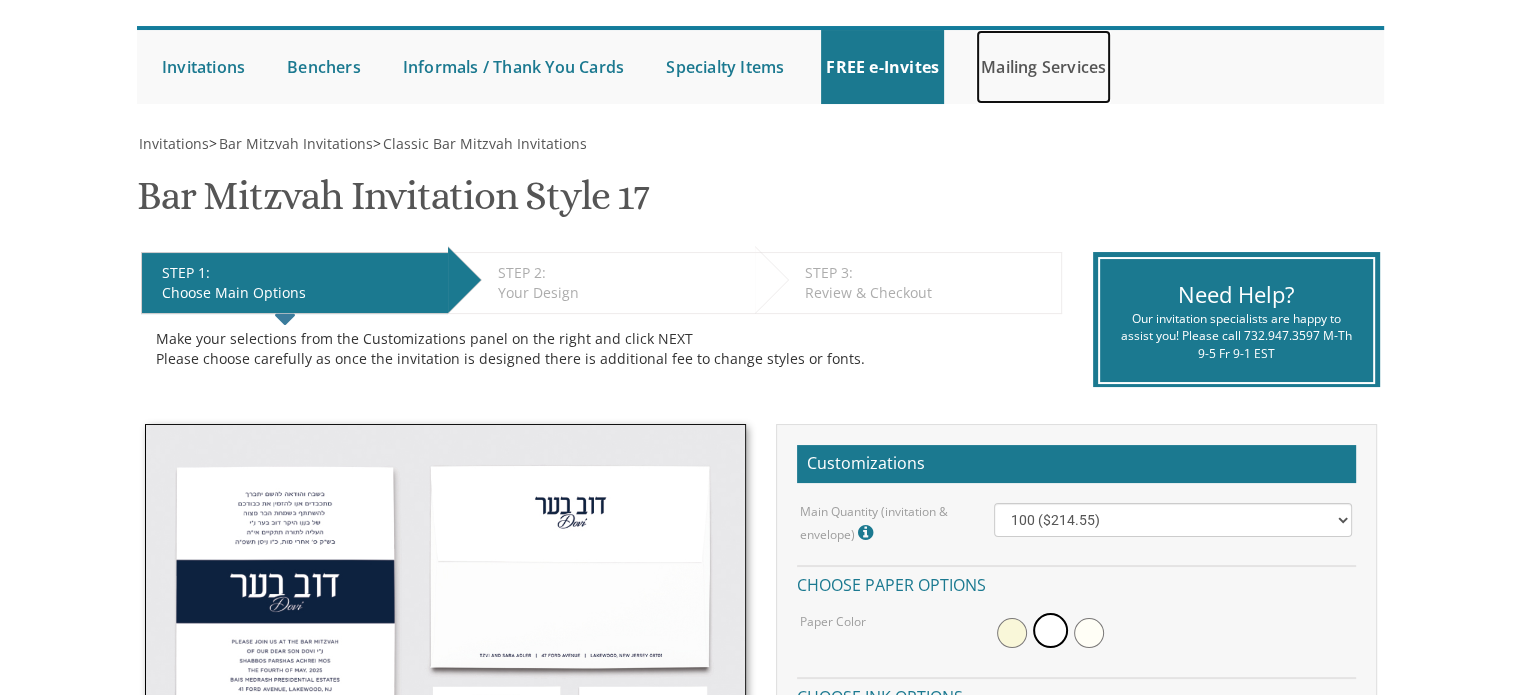 click on "Mailing Services" at bounding box center (1043, 67) 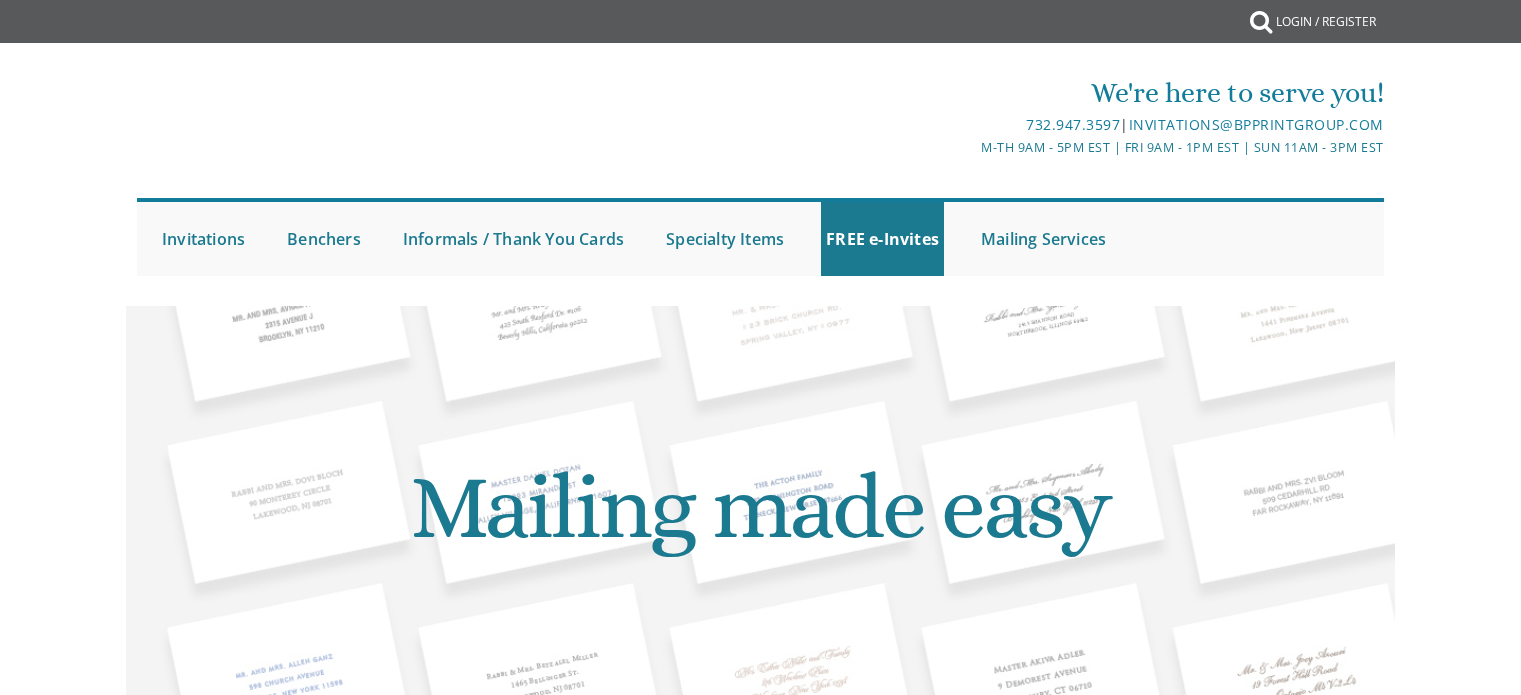 scroll, scrollTop: 0, scrollLeft: 0, axis: both 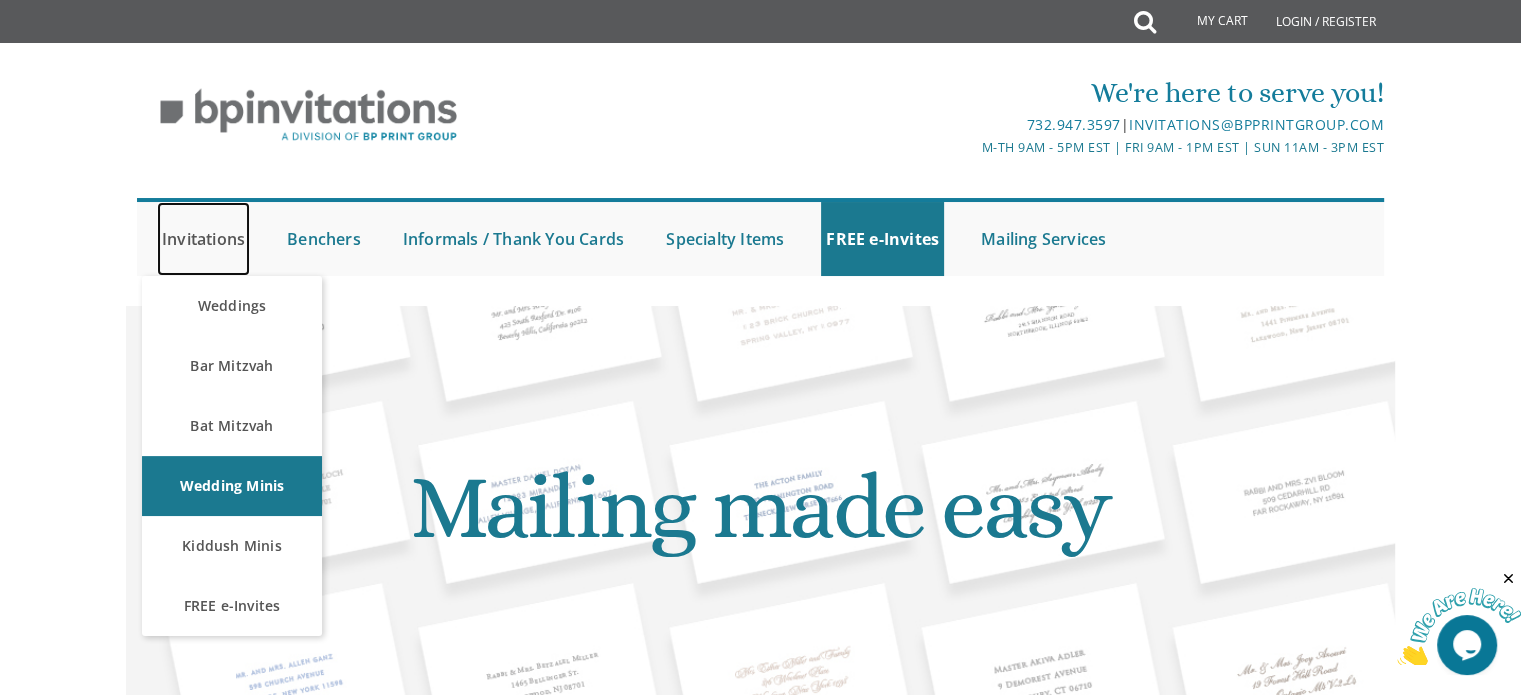 click on "Invitations" at bounding box center [203, 239] 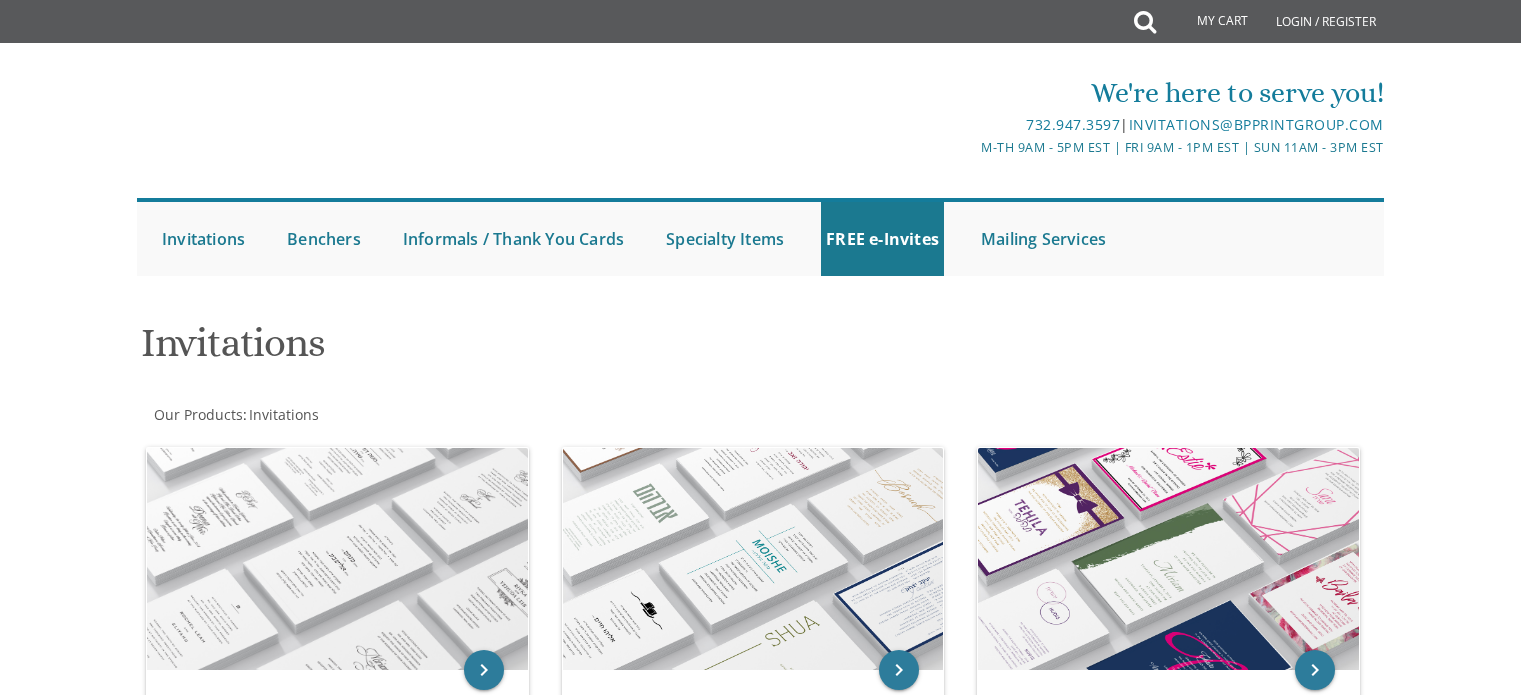 scroll, scrollTop: 0, scrollLeft: 0, axis: both 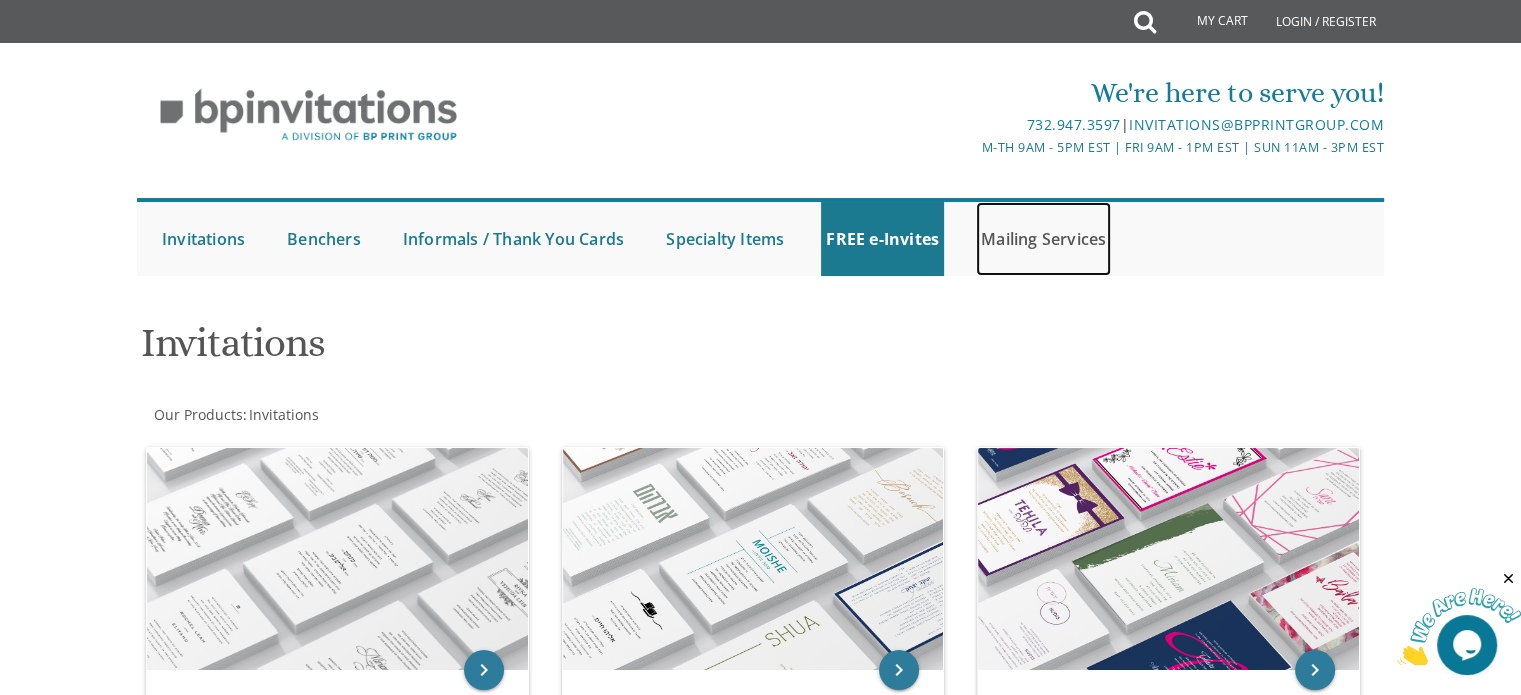 click on "Mailing Services" at bounding box center (1043, 239) 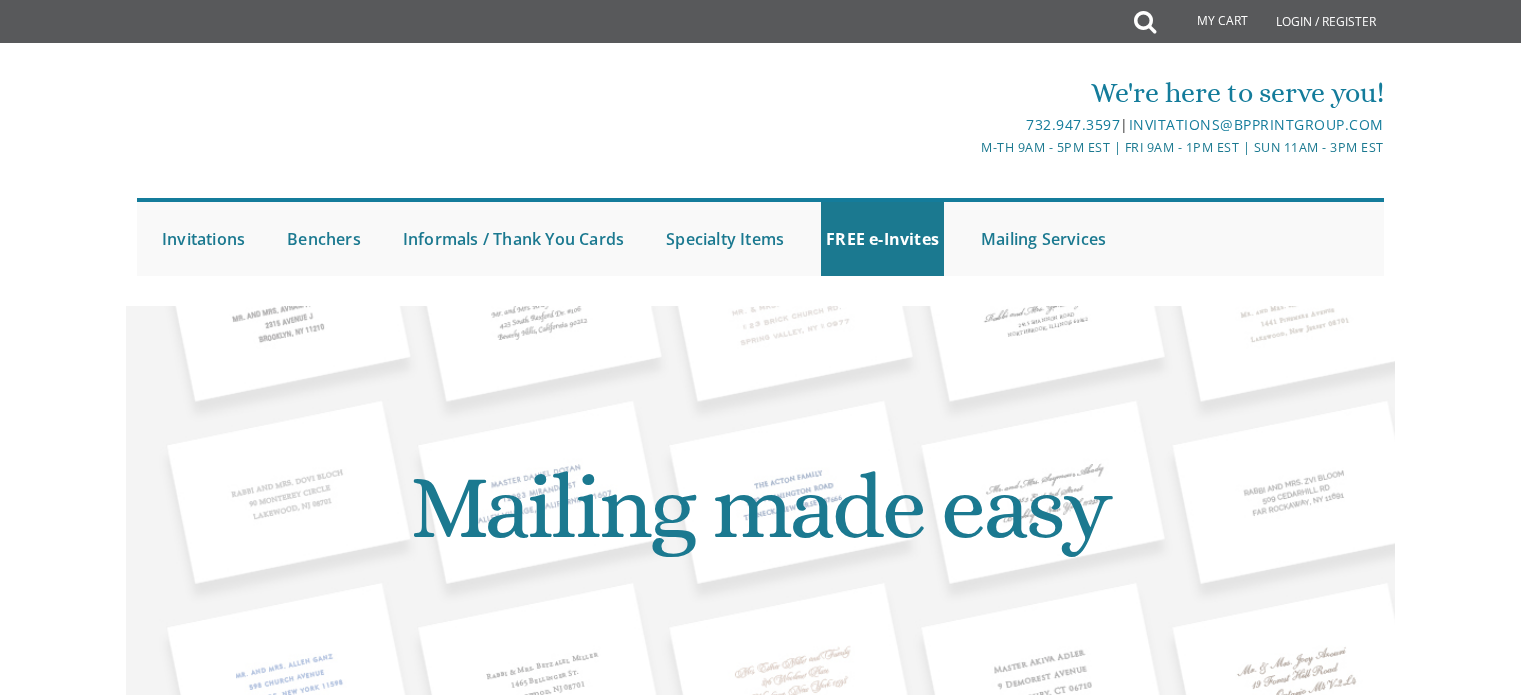 scroll, scrollTop: 0, scrollLeft: 0, axis: both 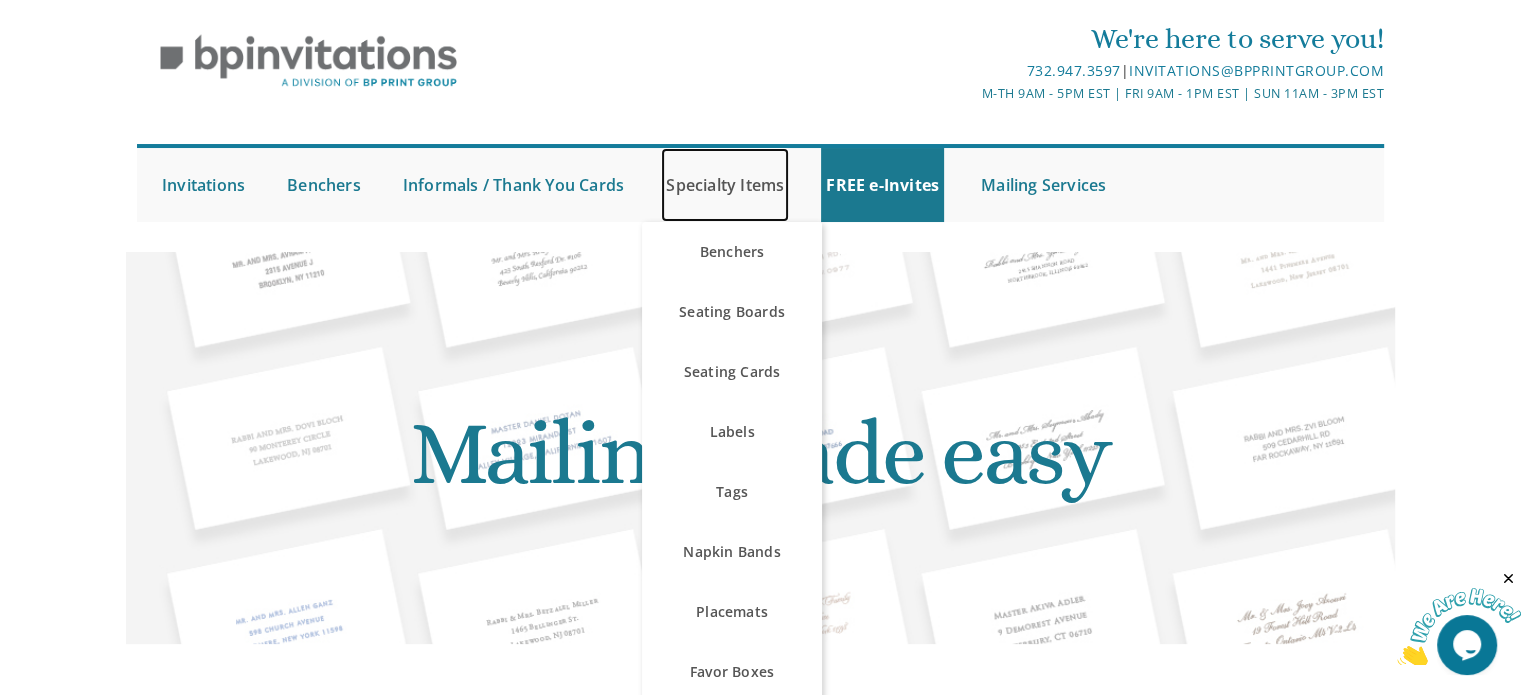 click on "Specialty Items" at bounding box center (725, 185) 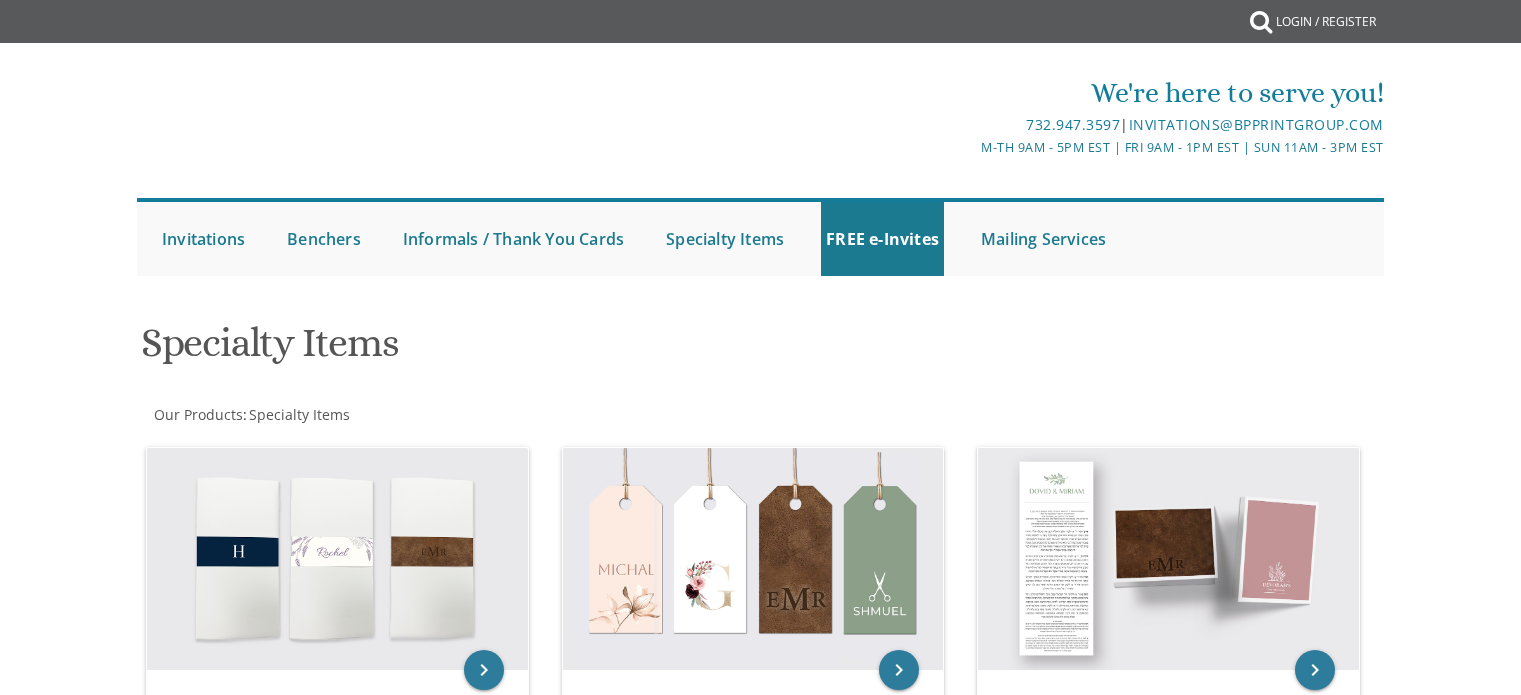 scroll, scrollTop: 0, scrollLeft: 0, axis: both 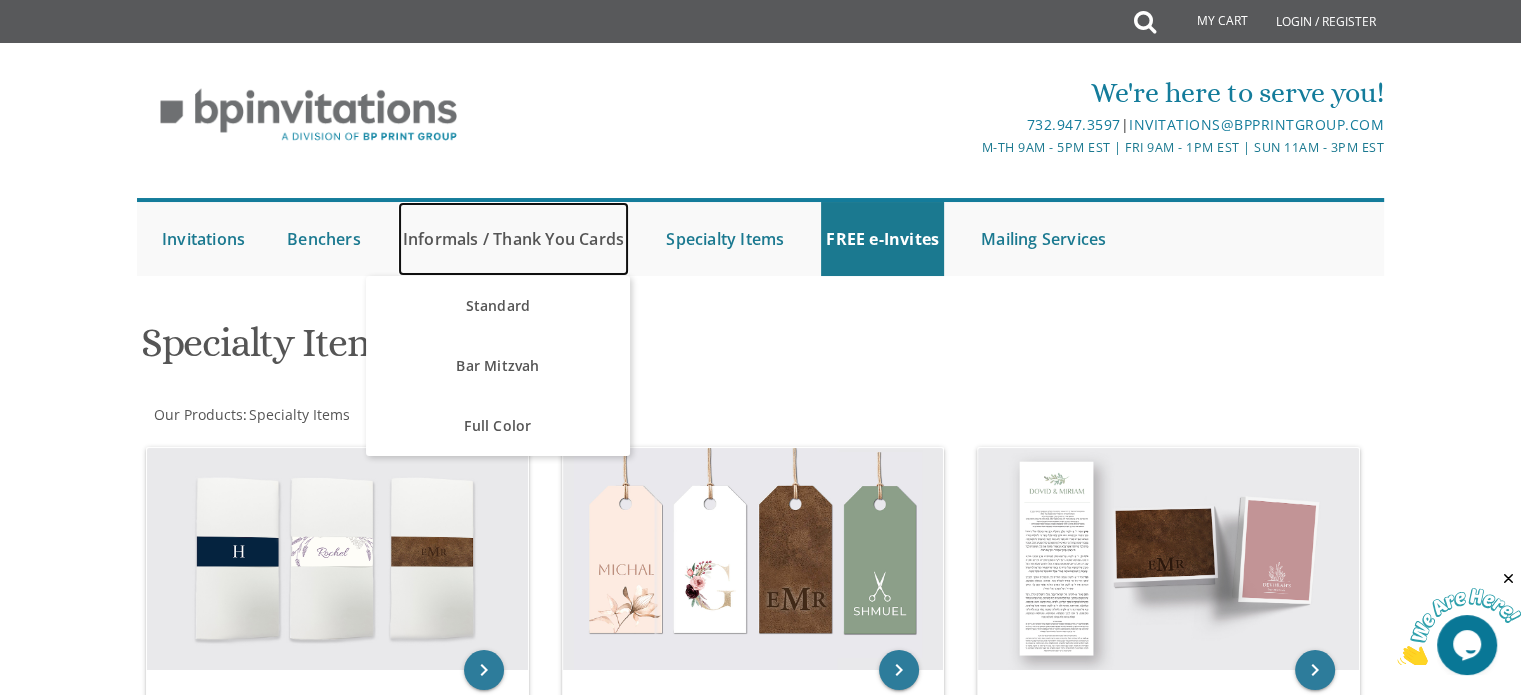 click on "Informals / Thank You Cards" at bounding box center (513, 239) 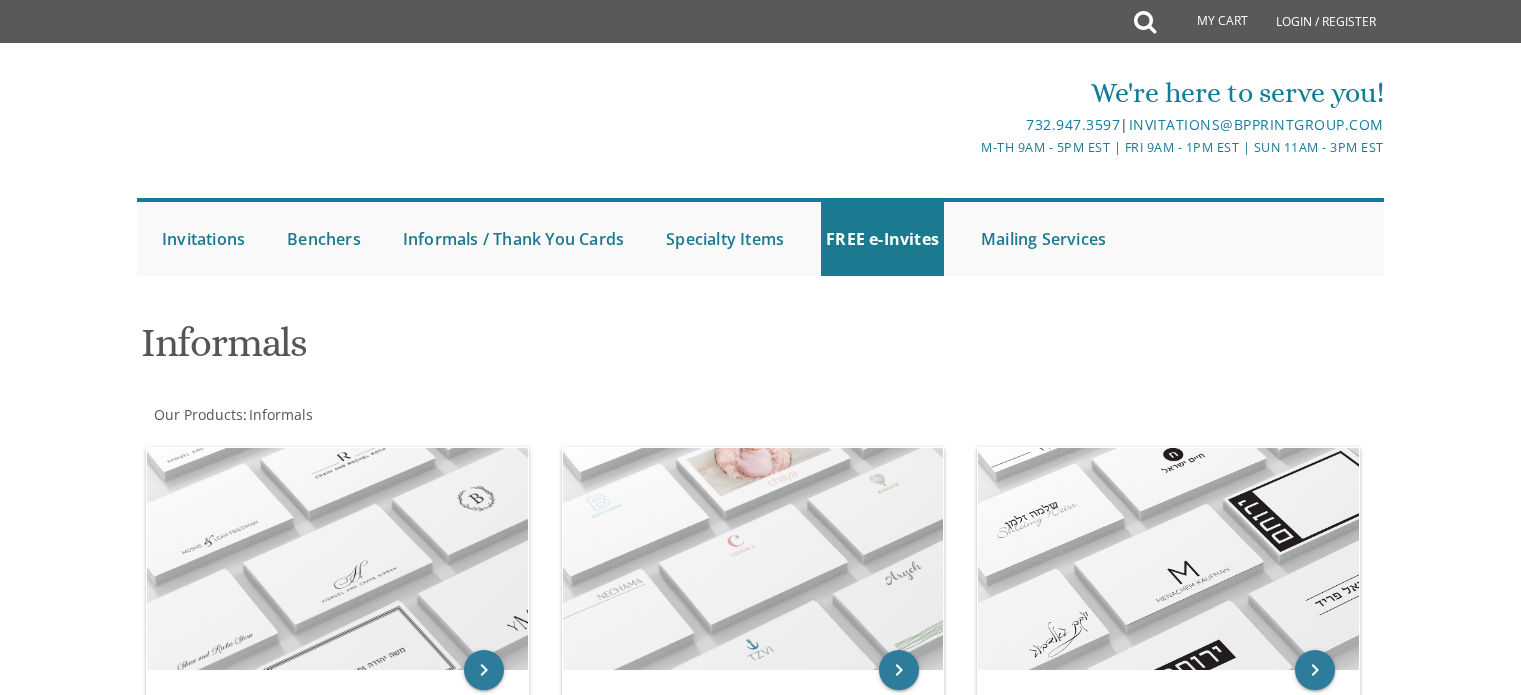 scroll, scrollTop: 0, scrollLeft: 0, axis: both 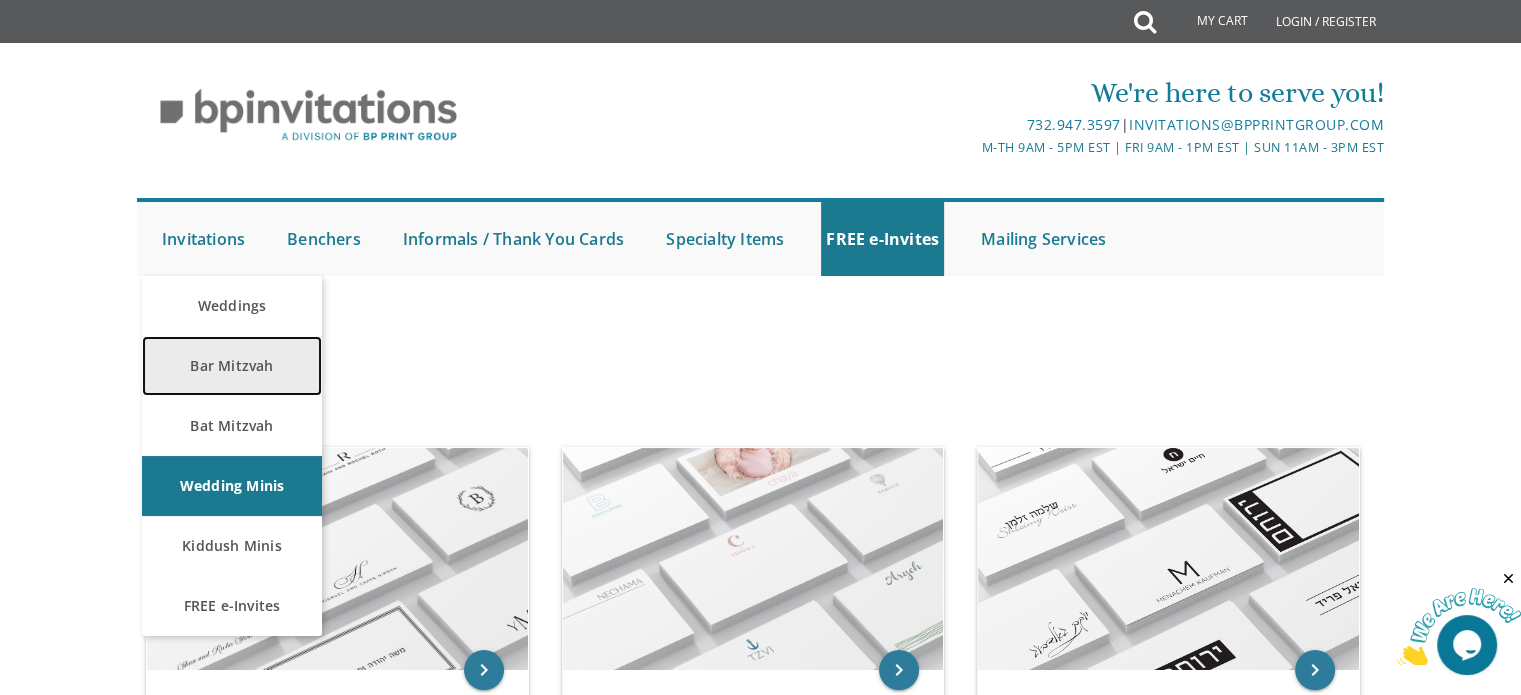 click on "Bar Mitzvah" at bounding box center [232, 366] 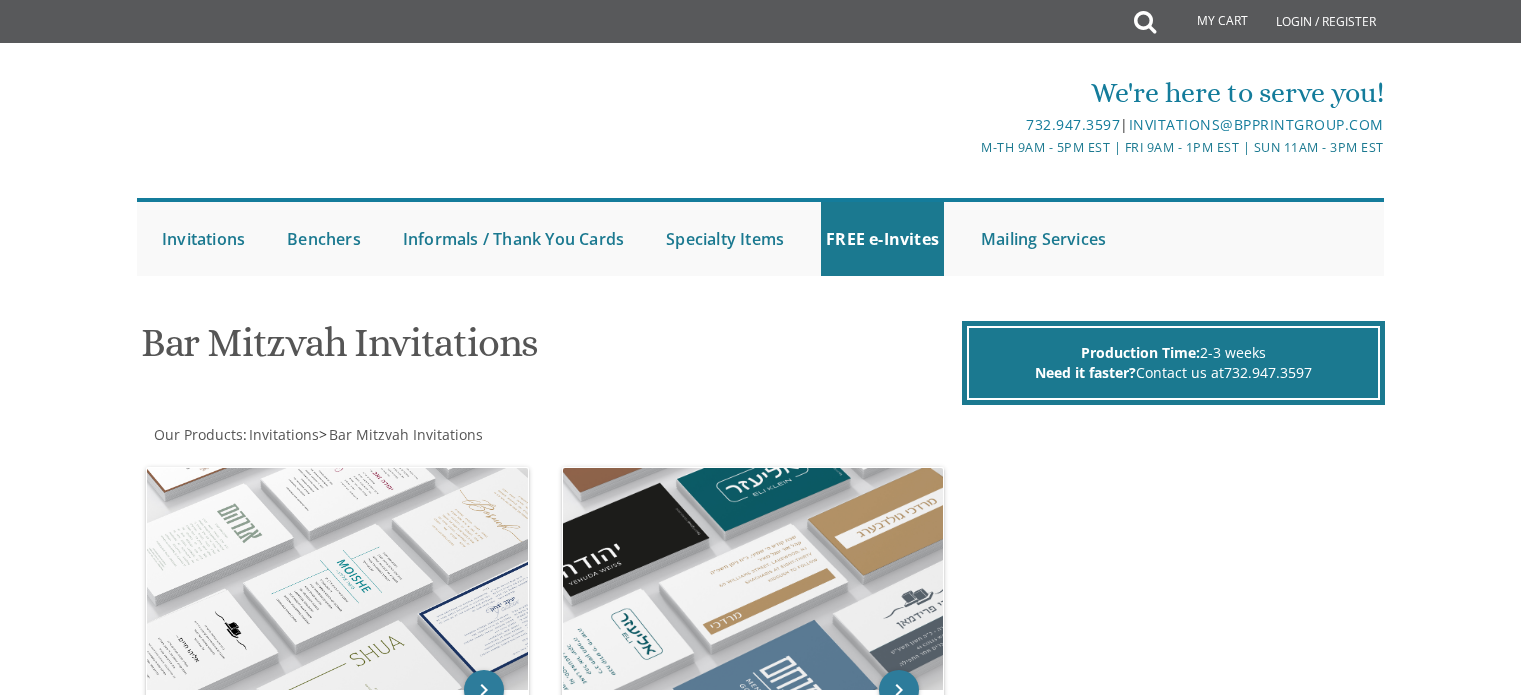 scroll, scrollTop: 0, scrollLeft: 0, axis: both 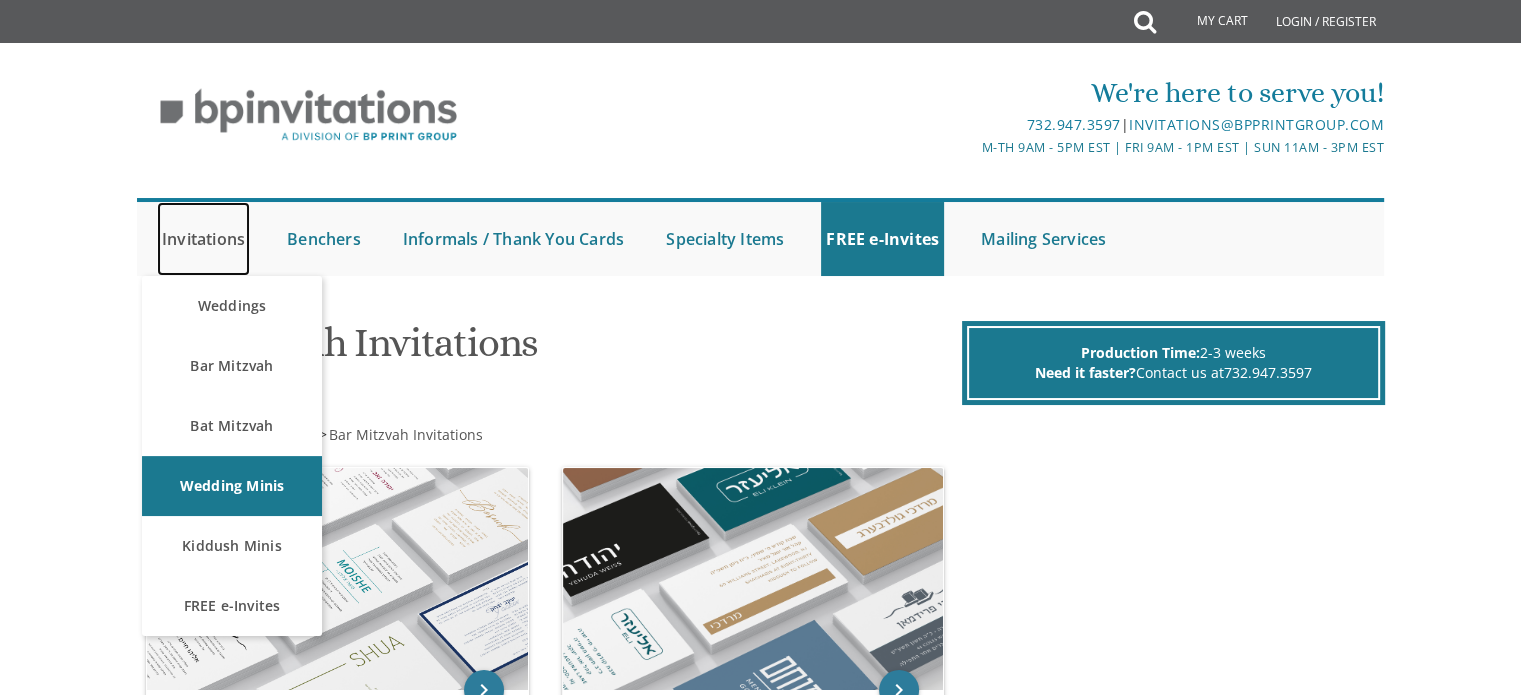 click on "Invitations" at bounding box center (203, 239) 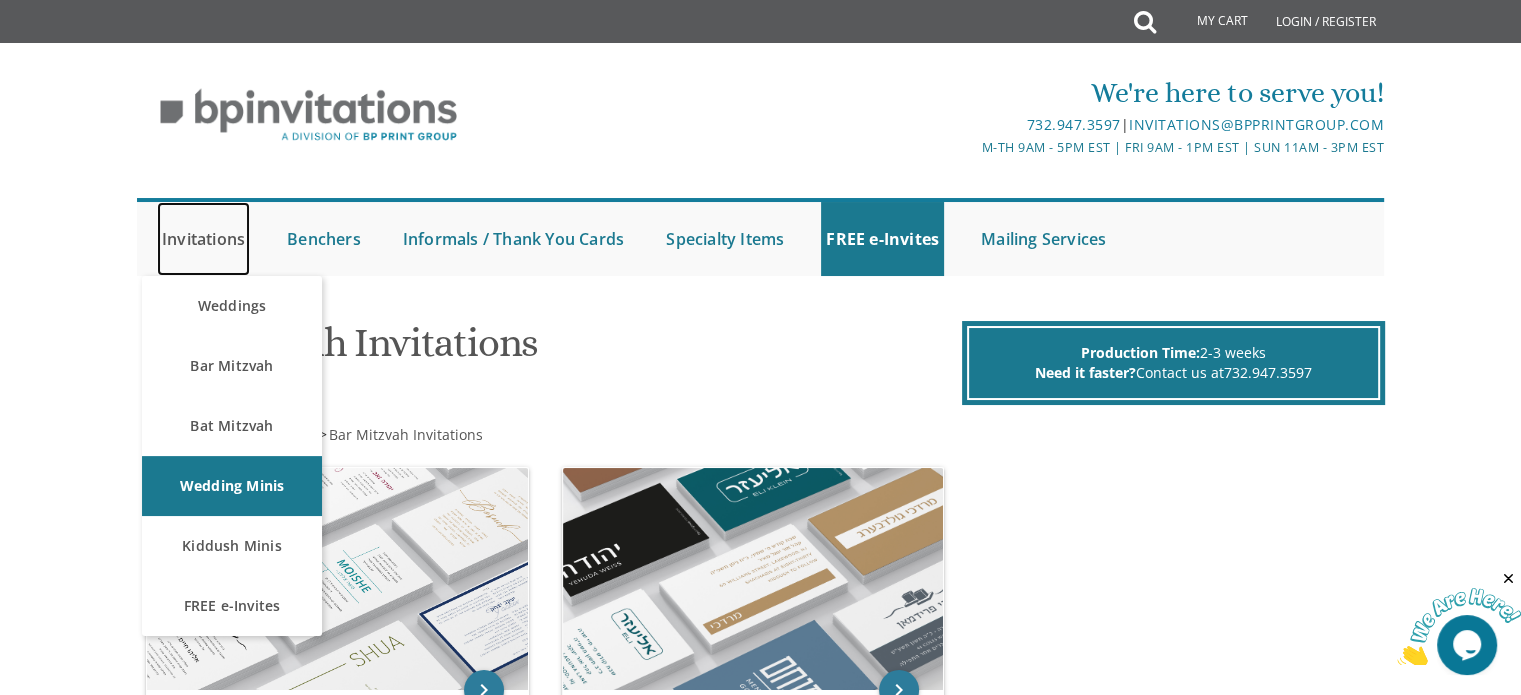 scroll, scrollTop: 0, scrollLeft: 0, axis: both 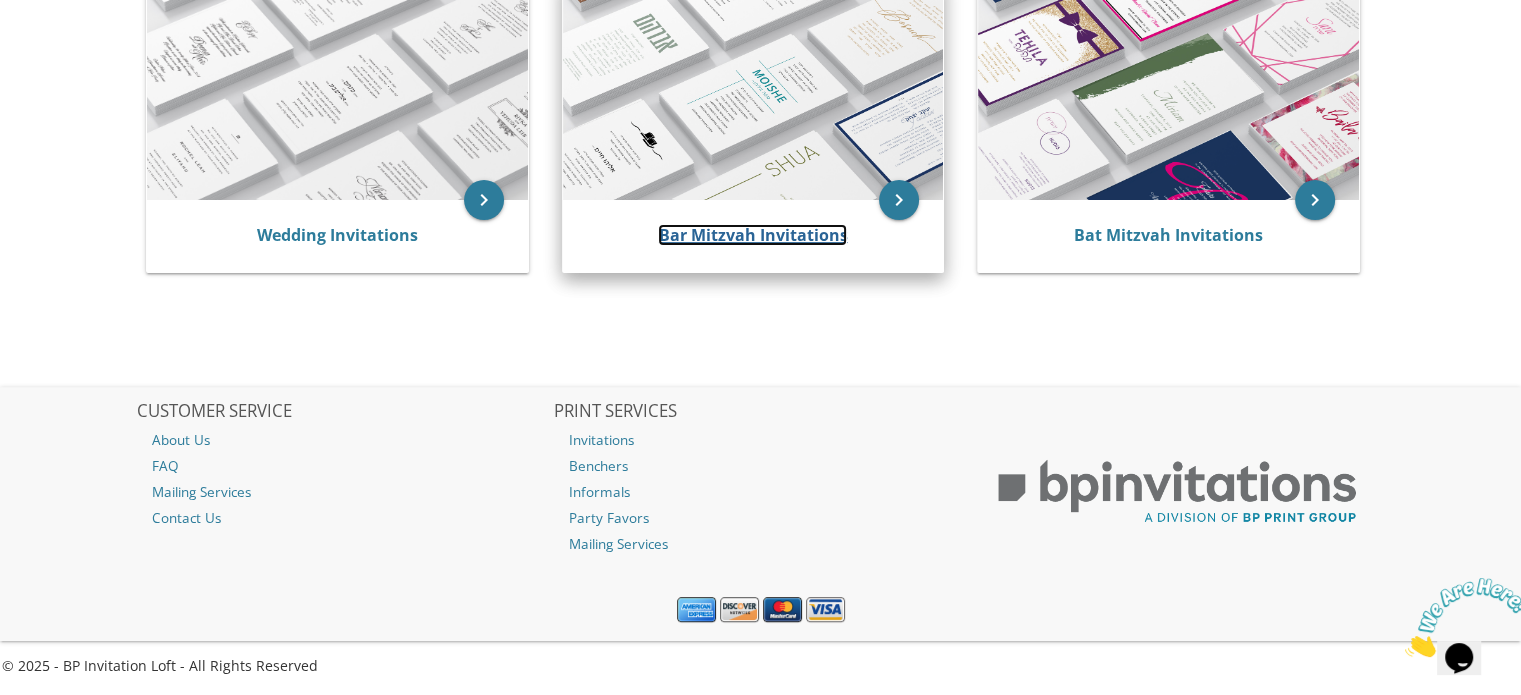 click on "Bar Mitzvah Invitations" at bounding box center [752, 235] 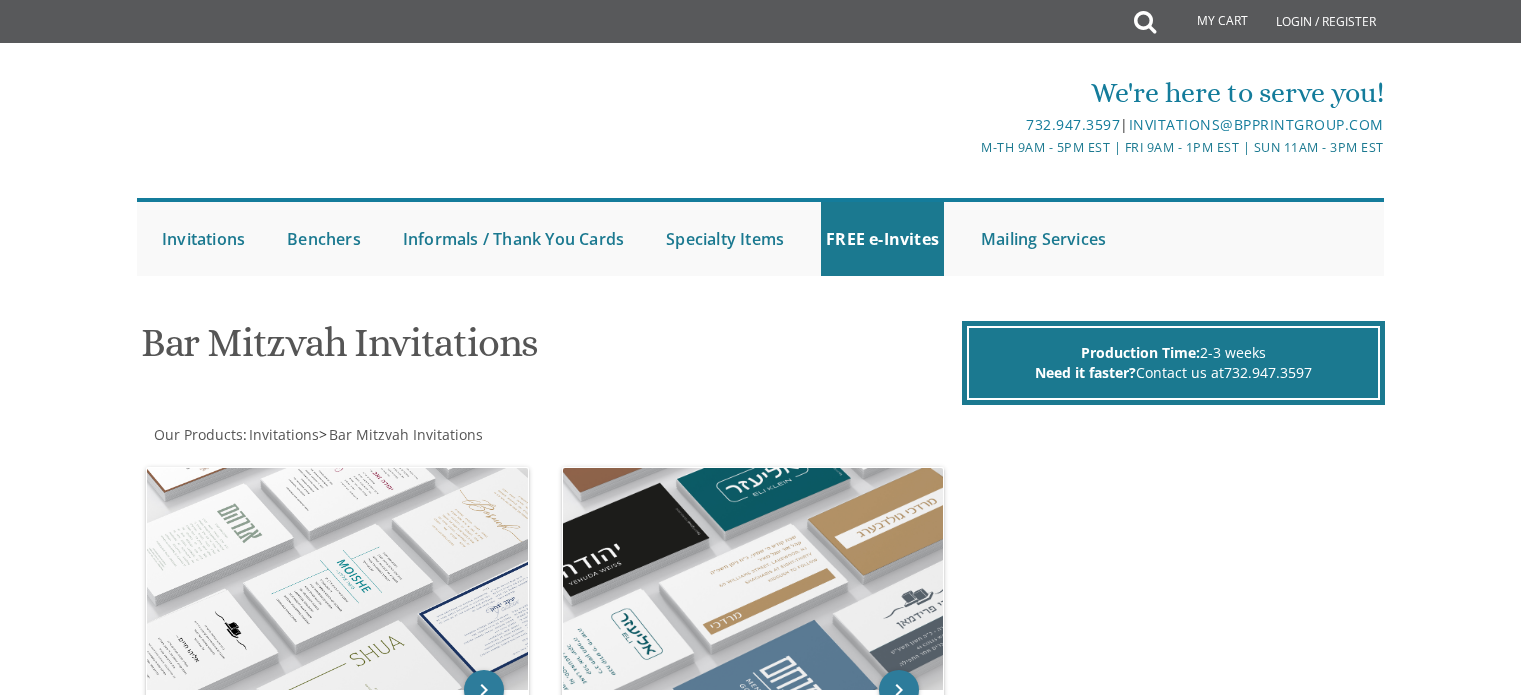scroll, scrollTop: 0, scrollLeft: 0, axis: both 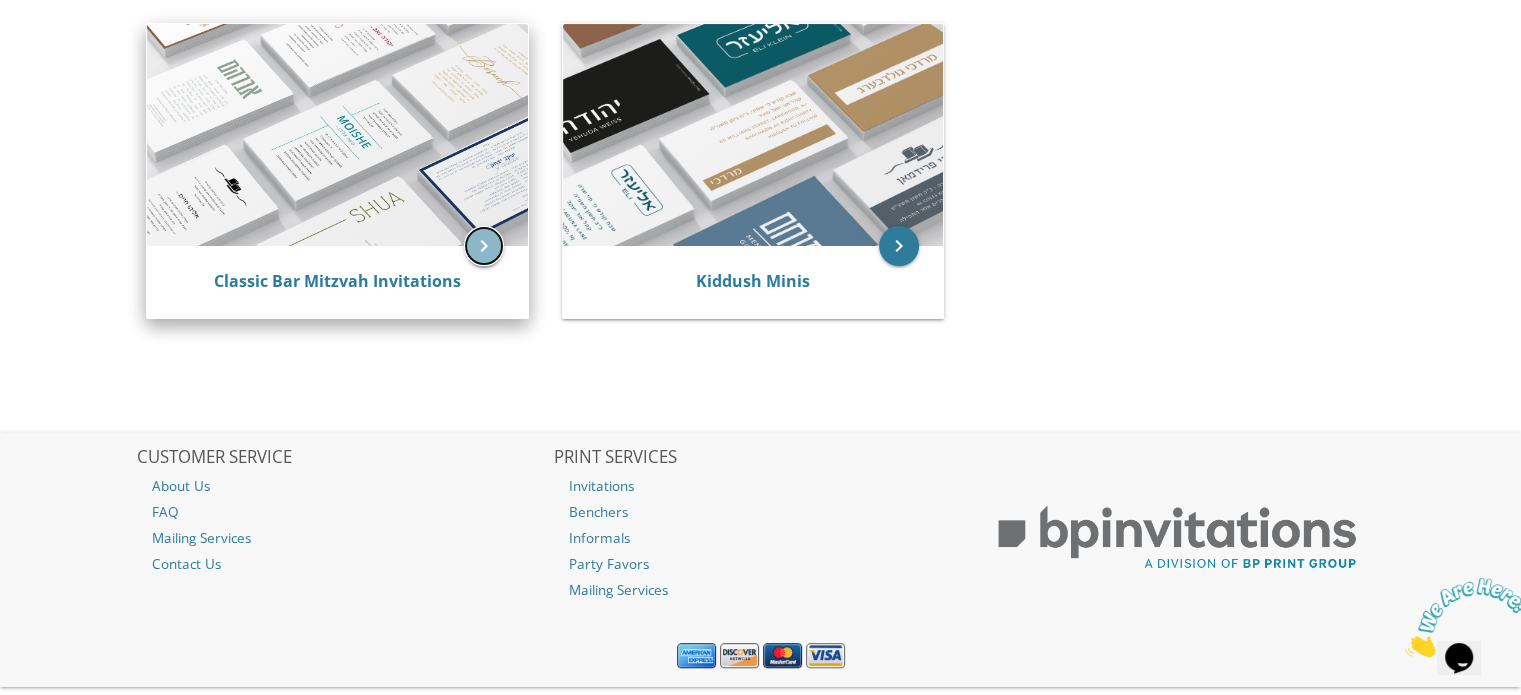 click on "keyboard_arrow_right" at bounding box center [484, 246] 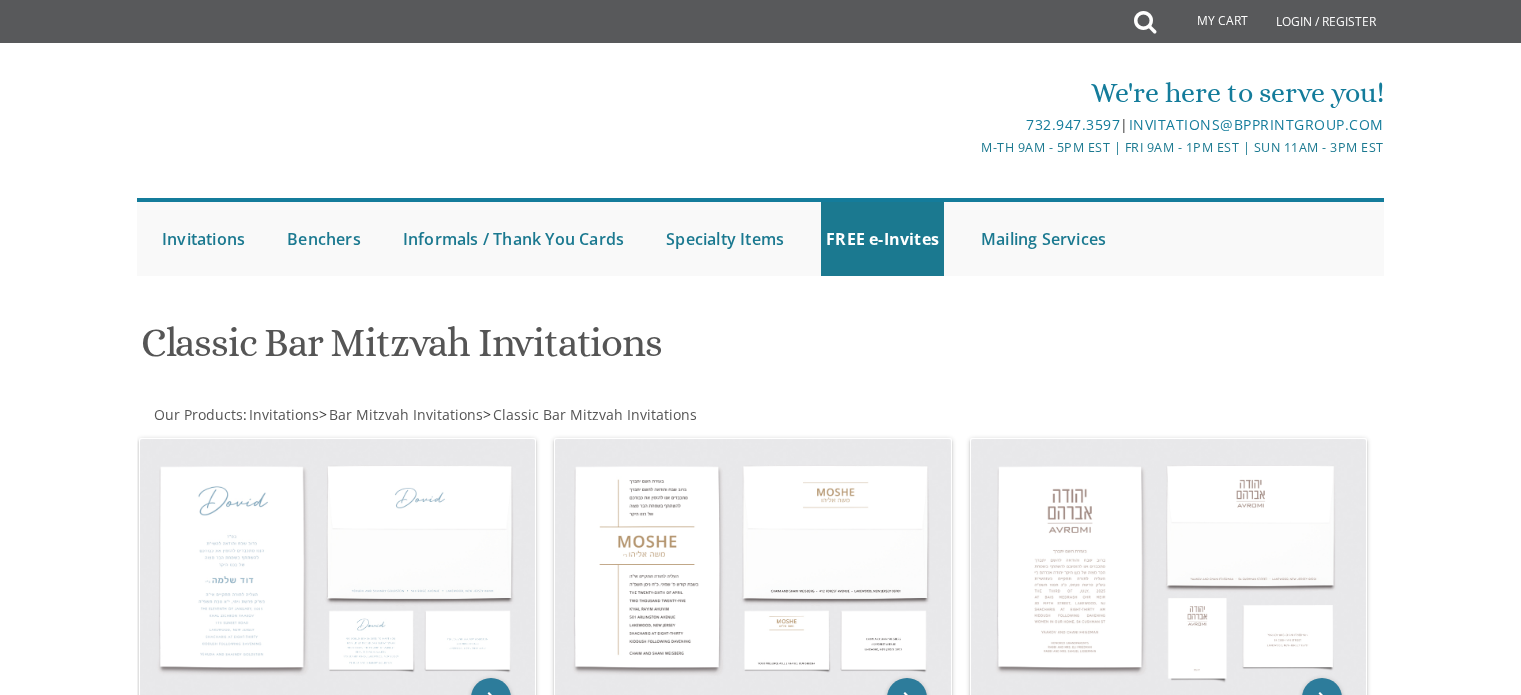 scroll, scrollTop: 0, scrollLeft: 0, axis: both 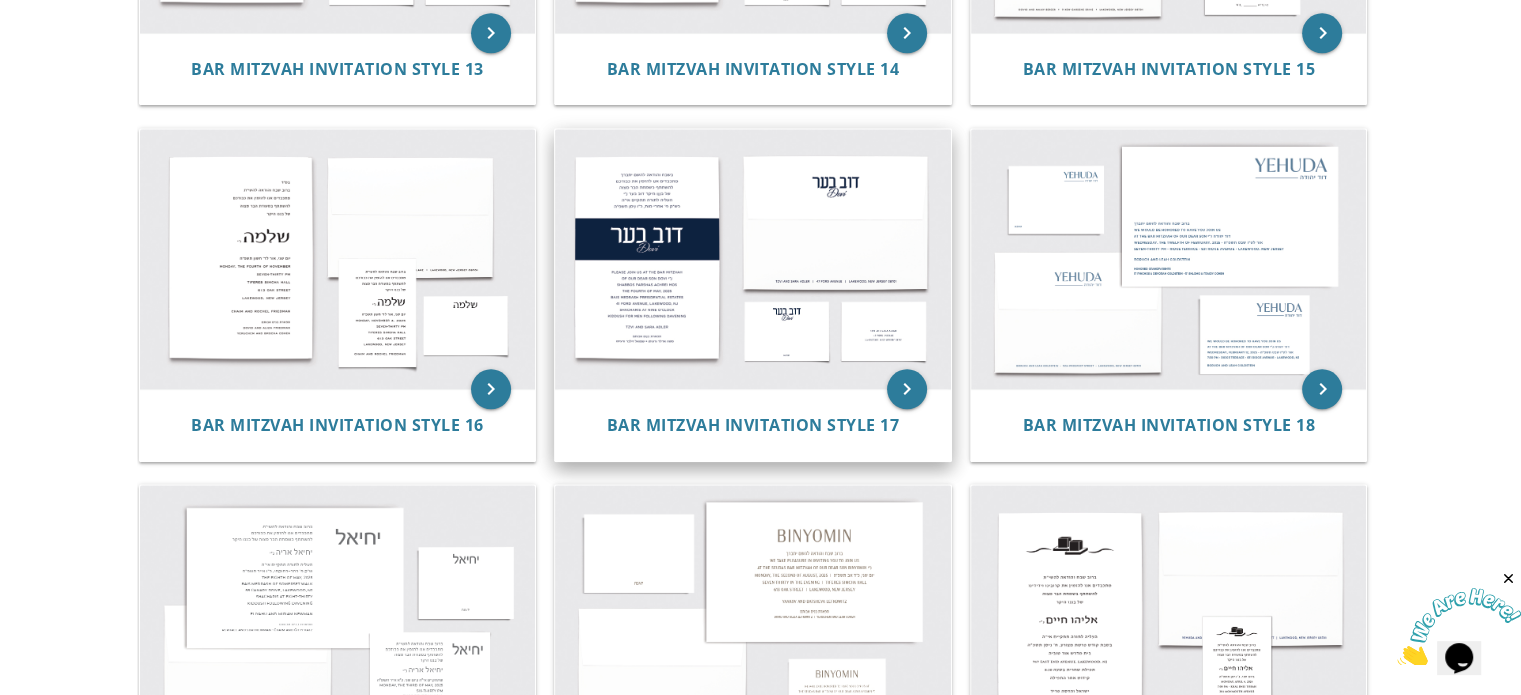 click at bounding box center [753, 259] 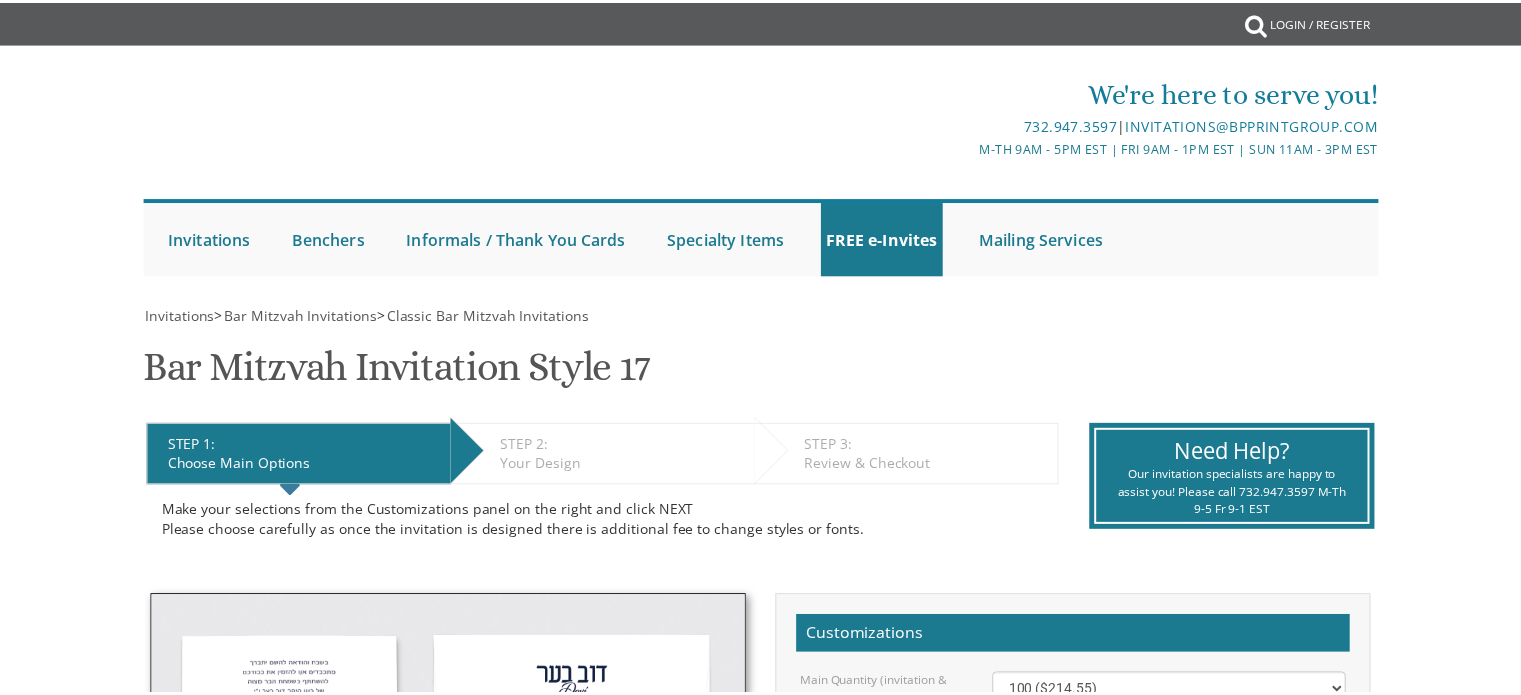 scroll, scrollTop: 0, scrollLeft: 0, axis: both 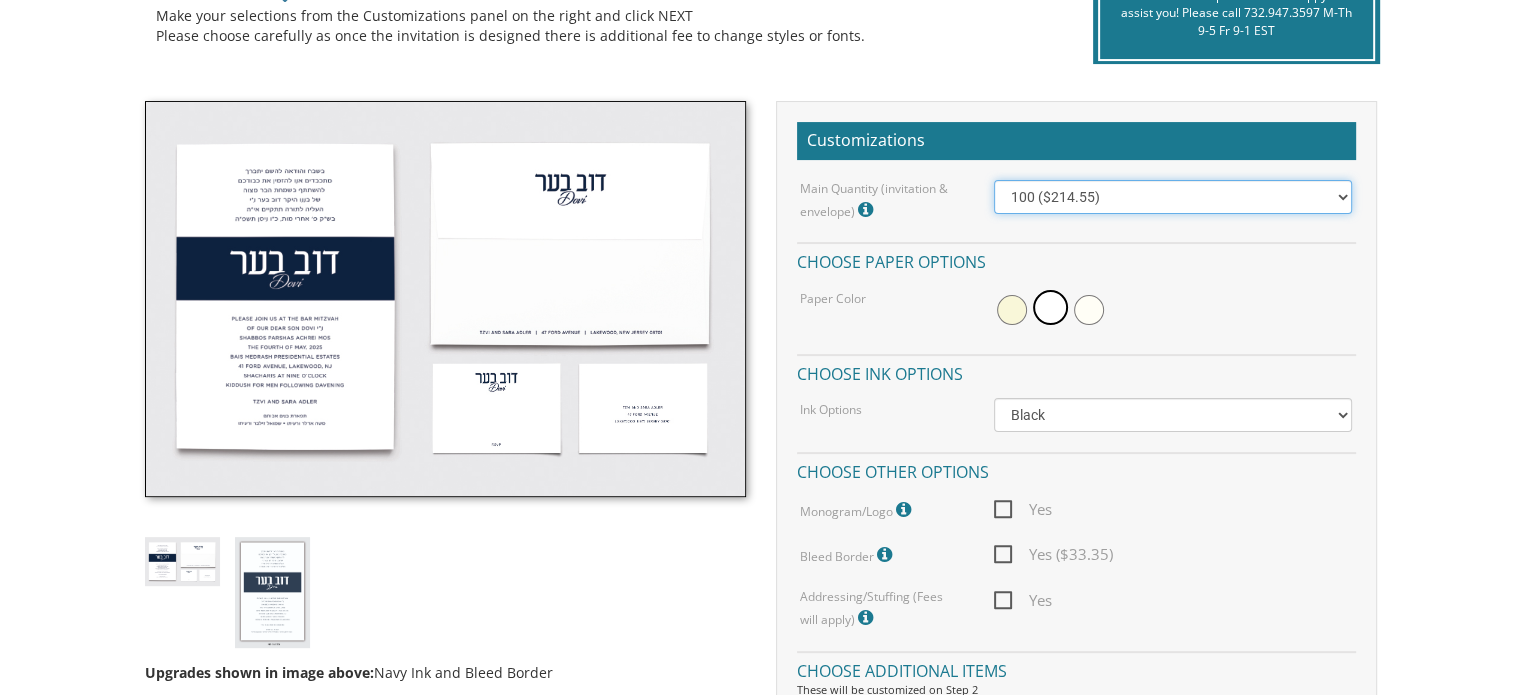 click on "100 ($214.55) 200 ($254.60) 300 ($294.25) 400 ($333.55) 500 ($373.90) 600 ($413.25) 700 ($452.35) 800 ($491.40) 900 ($528.00) 1000 ($568.05)" at bounding box center [1173, 197] 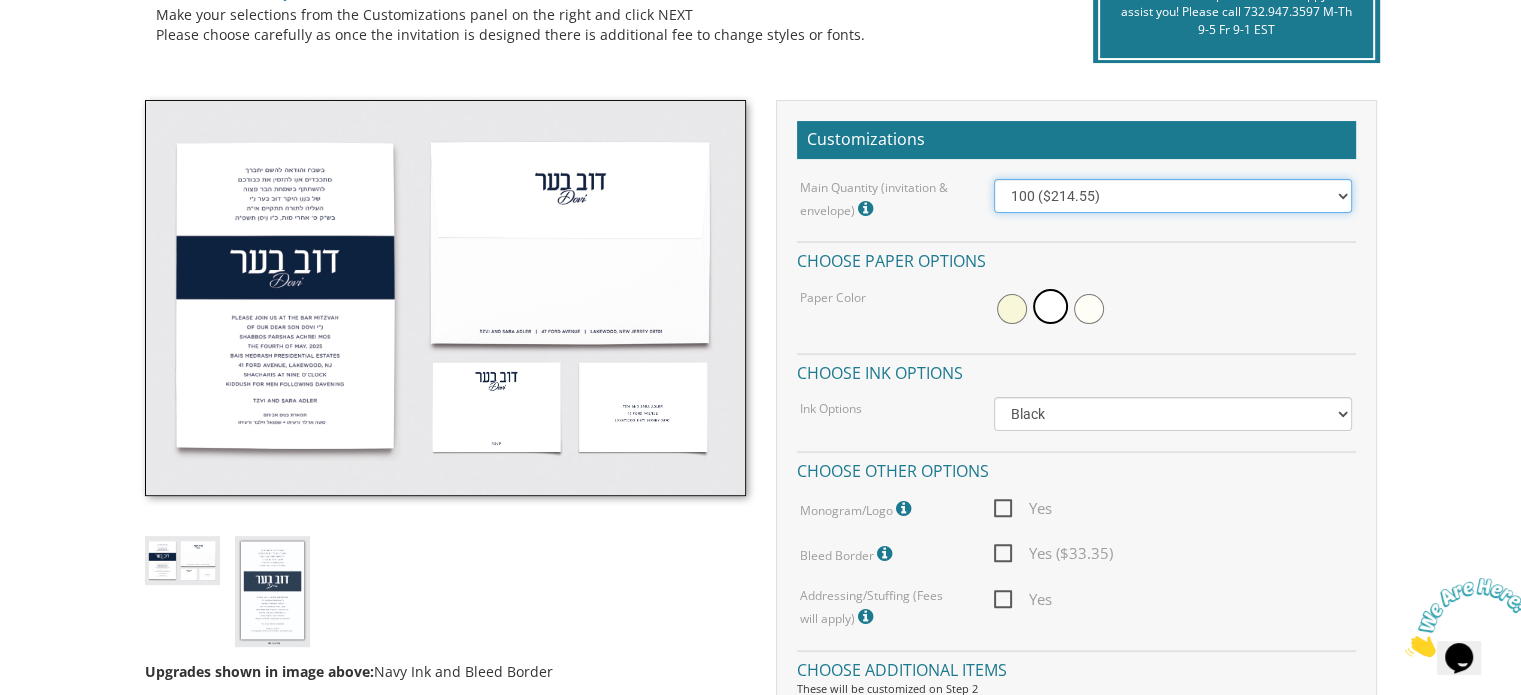 scroll, scrollTop: 0, scrollLeft: 0, axis: both 